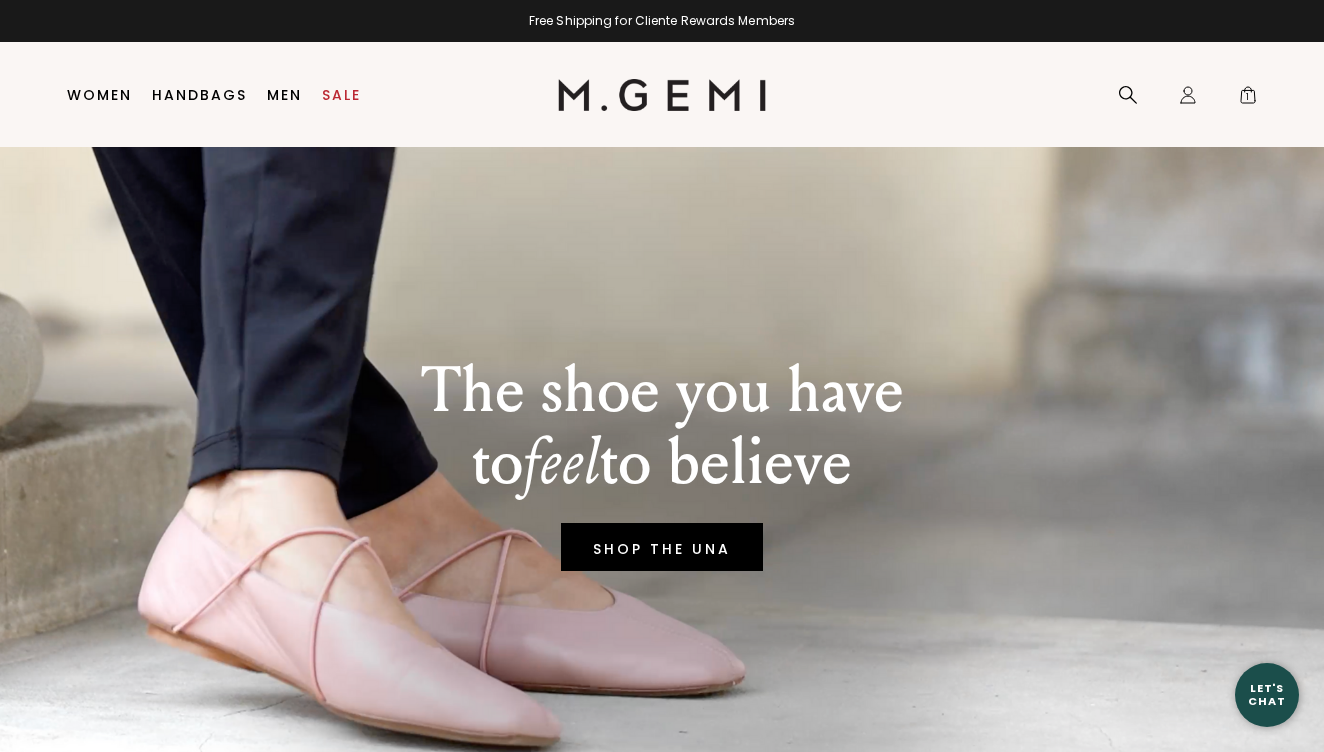 scroll, scrollTop: 0, scrollLeft: 0, axis: both 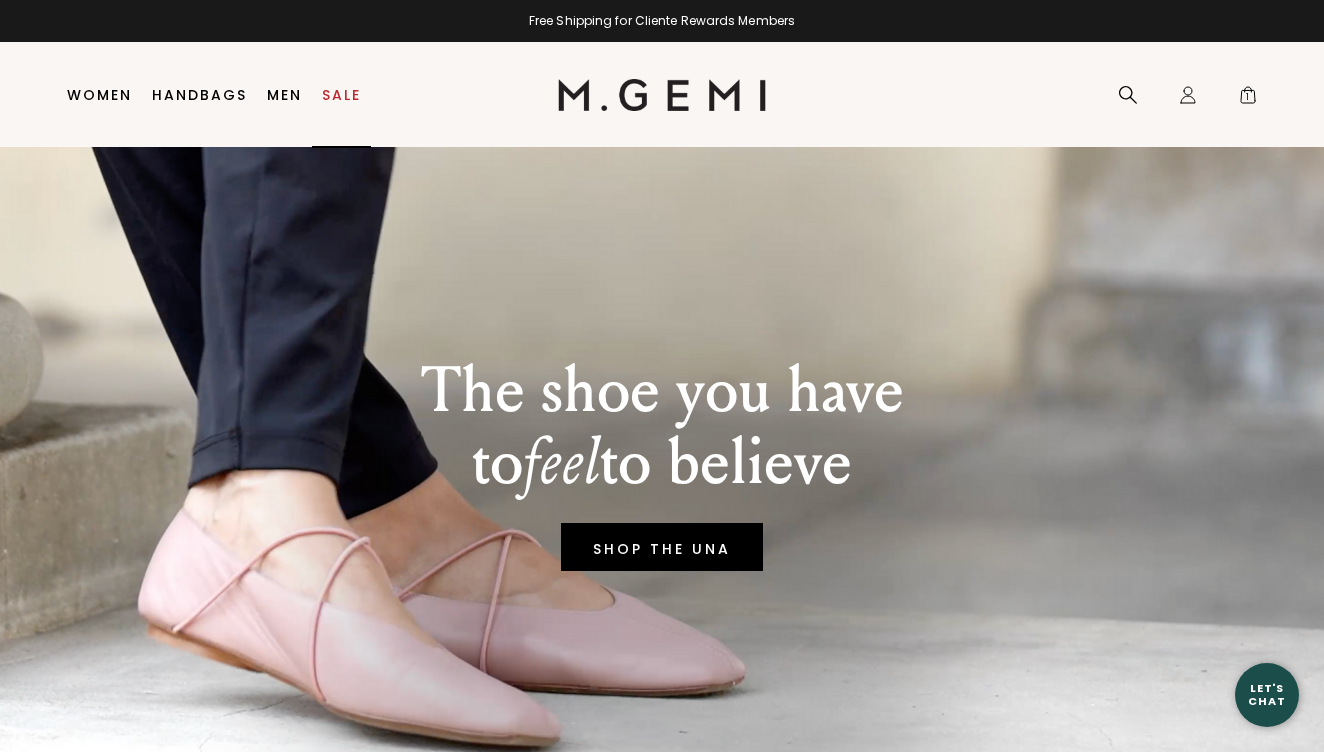 click on "Sale" at bounding box center (341, 95) 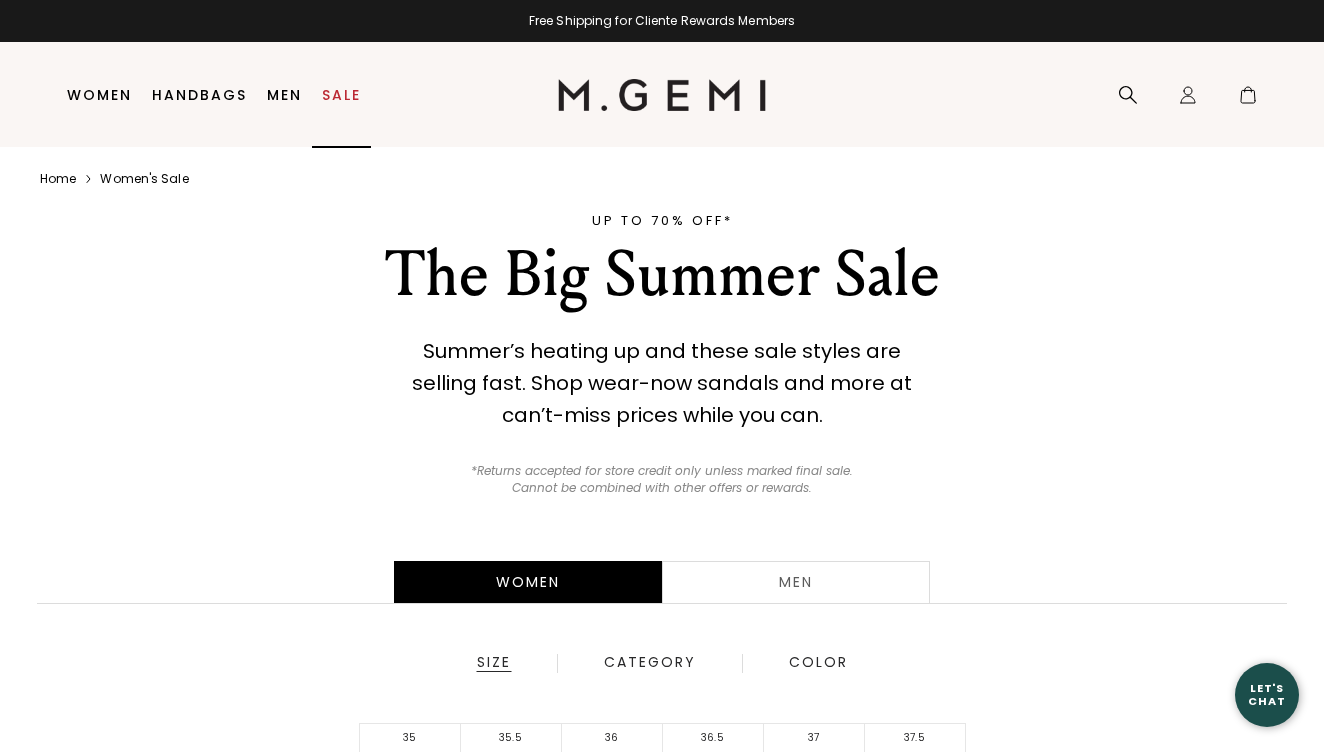scroll, scrollTop: 0, scrollLeft: 0, axis: both 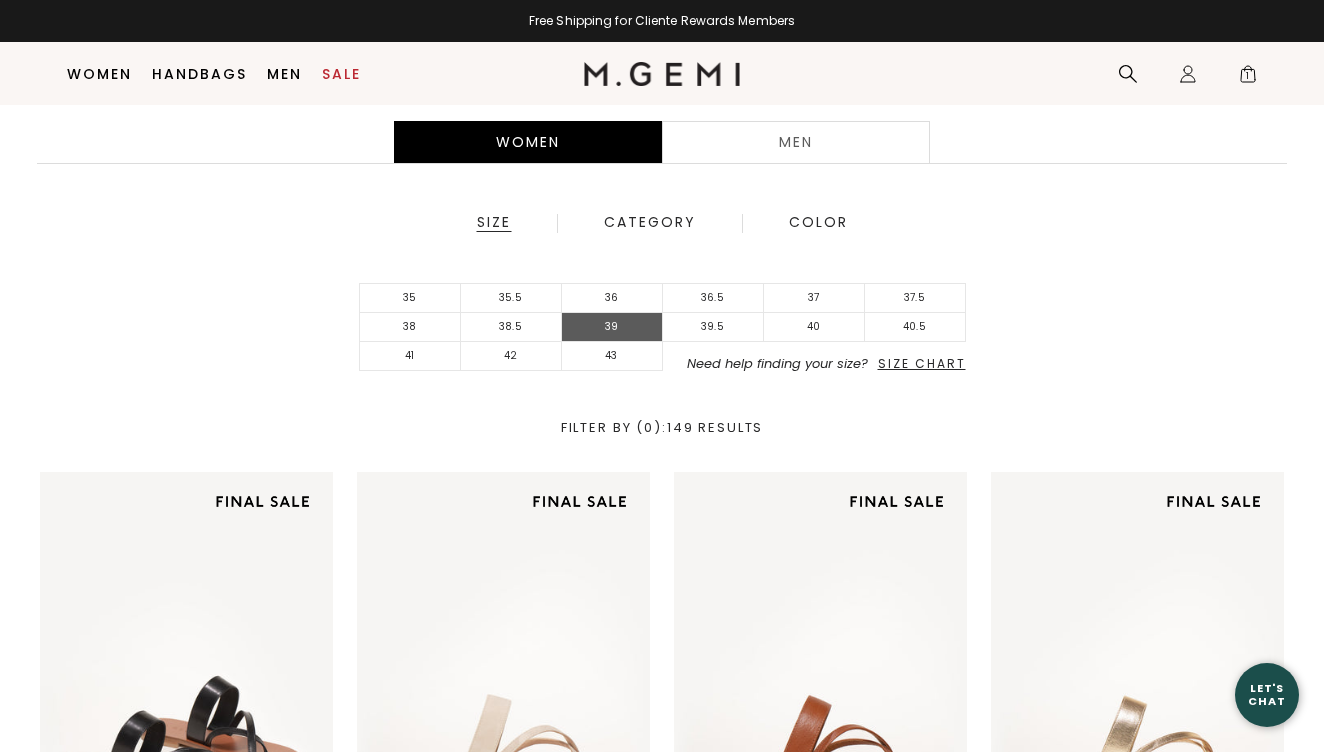 click on "39" at bounding box center [612, 327] 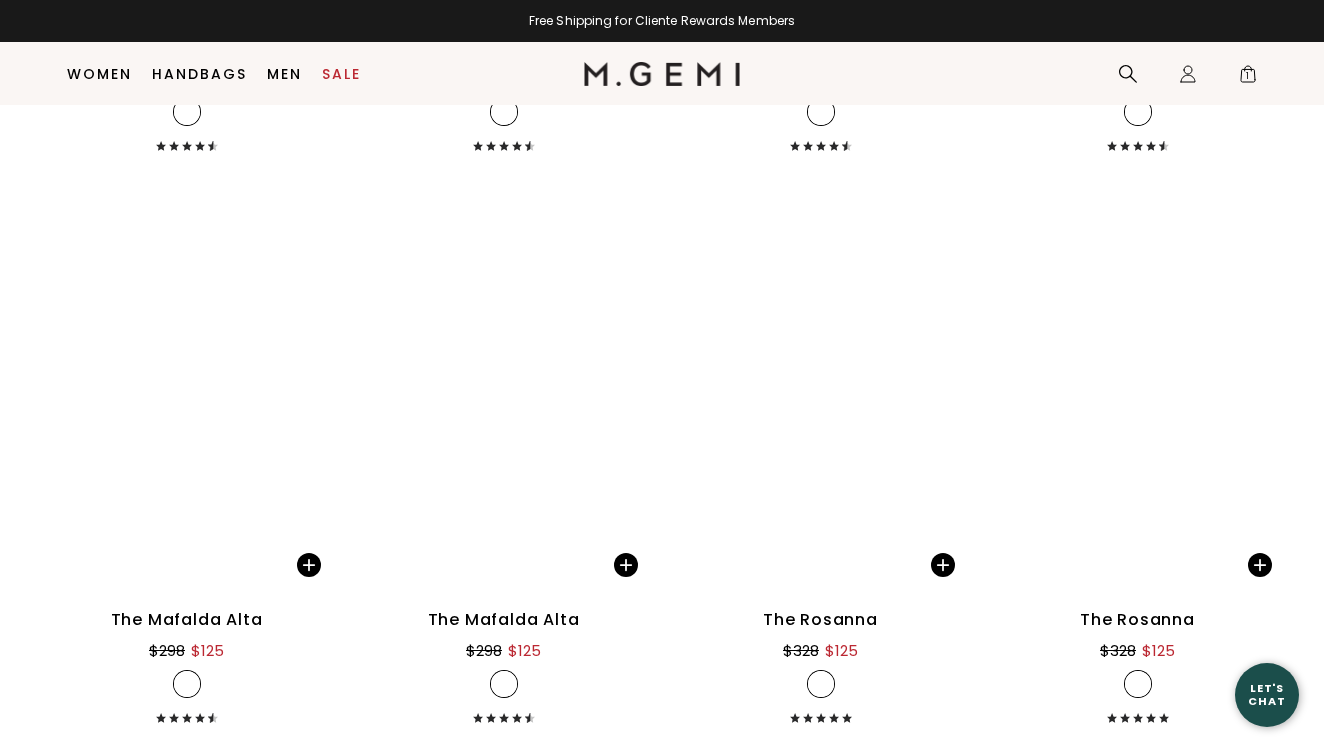 scroll, scrollTop: 8148, scrollLeft: 0, axis: vertical 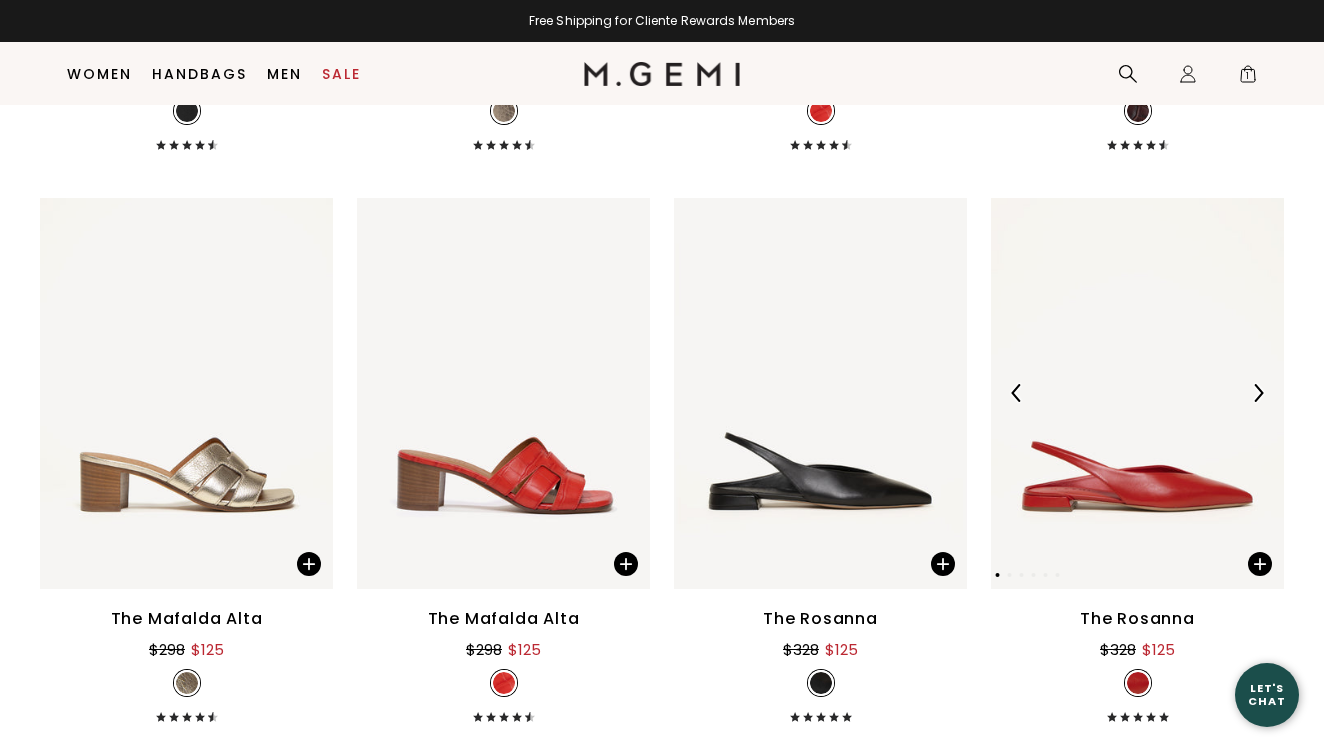 click at bounding box center [1137, 393] 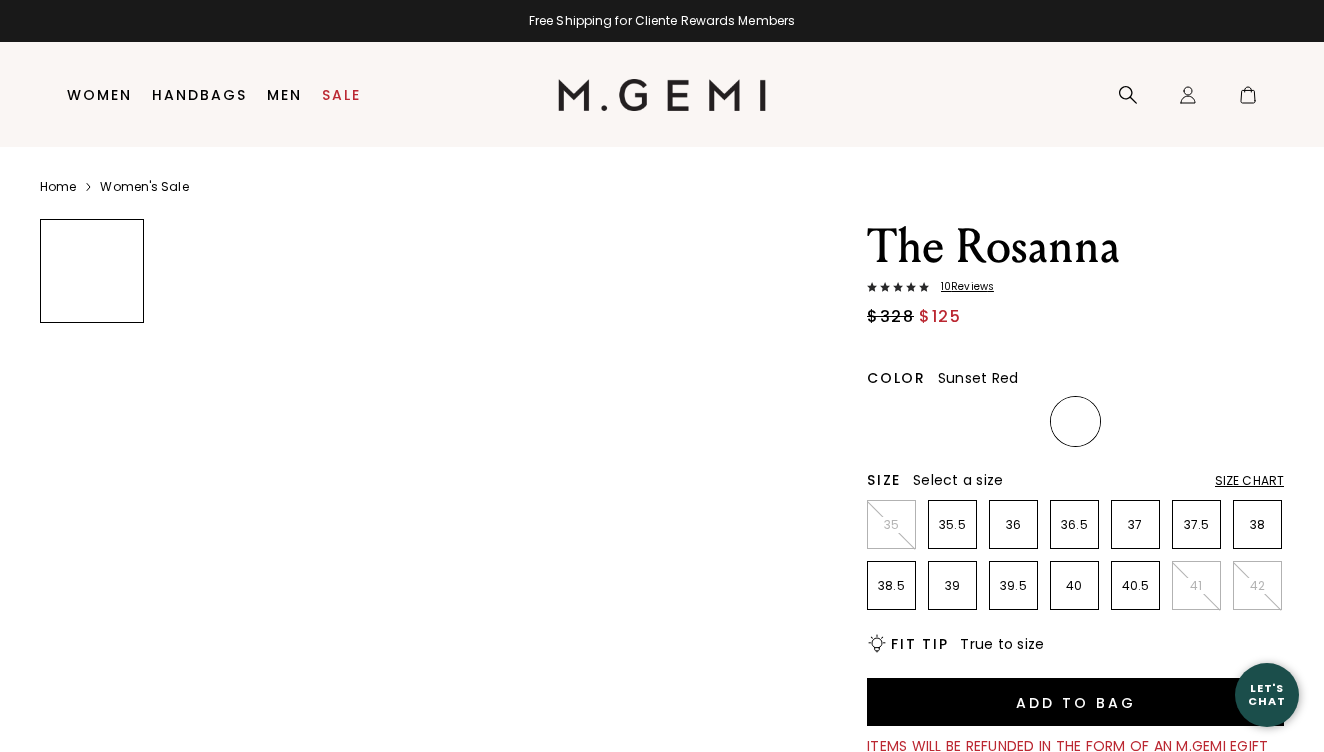 scroll, scrollTop: 0, scrollLeft: 0, axis: both 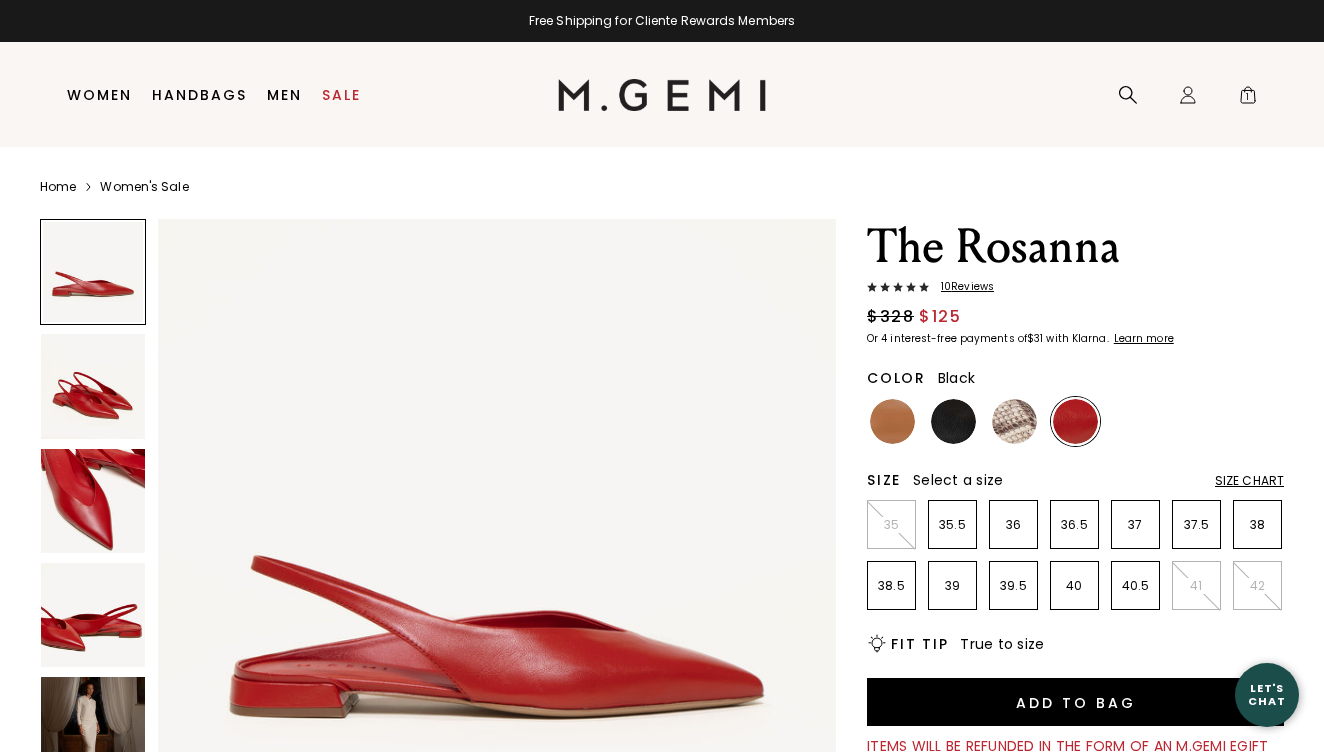 click at bounding box center [953, 421] 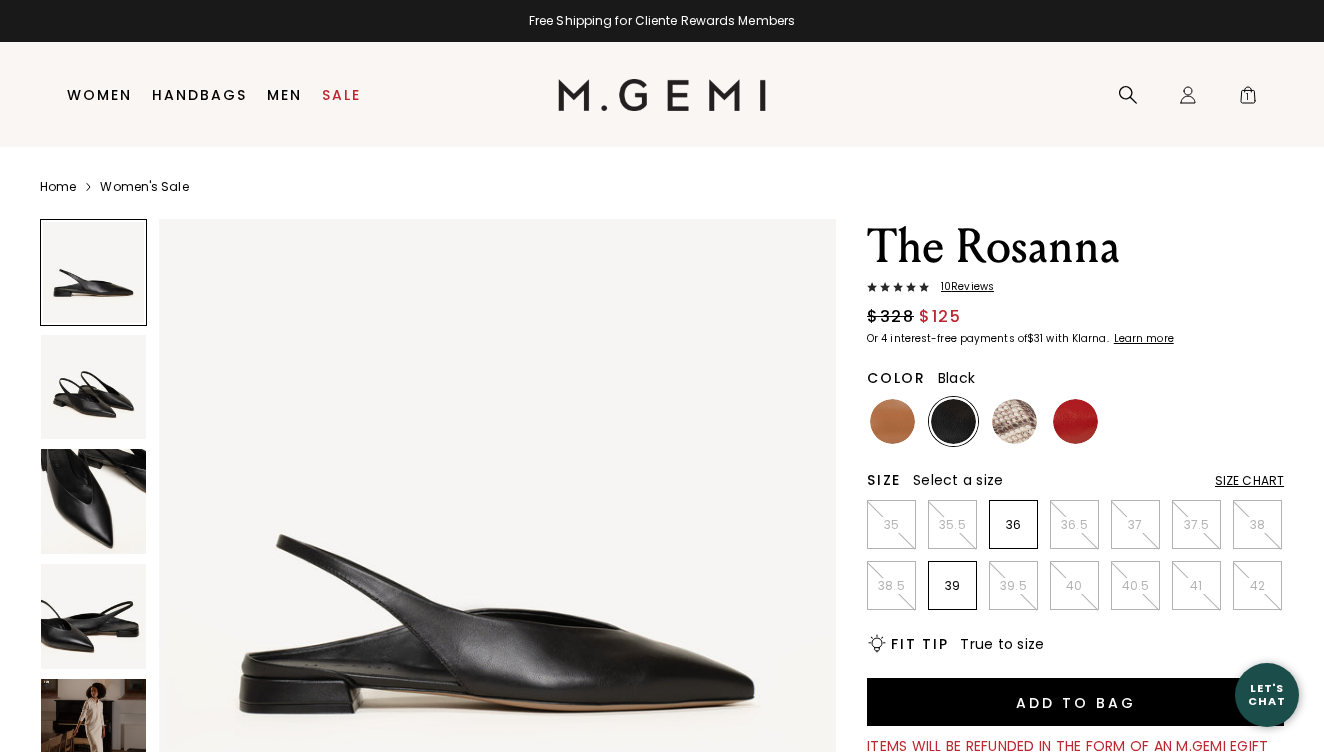 scroll, scrollTop: 0, scrollLeft: 0, axis: both 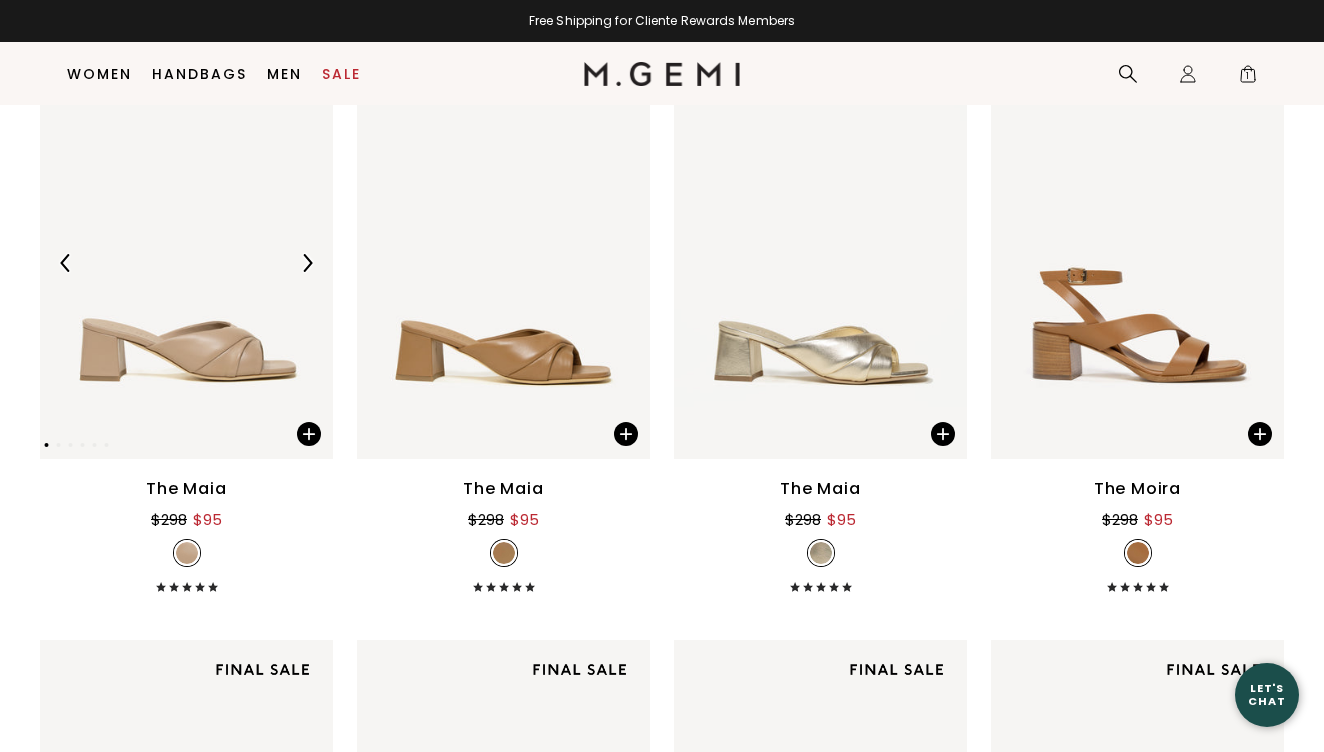 click at bounding box center [186, 263] 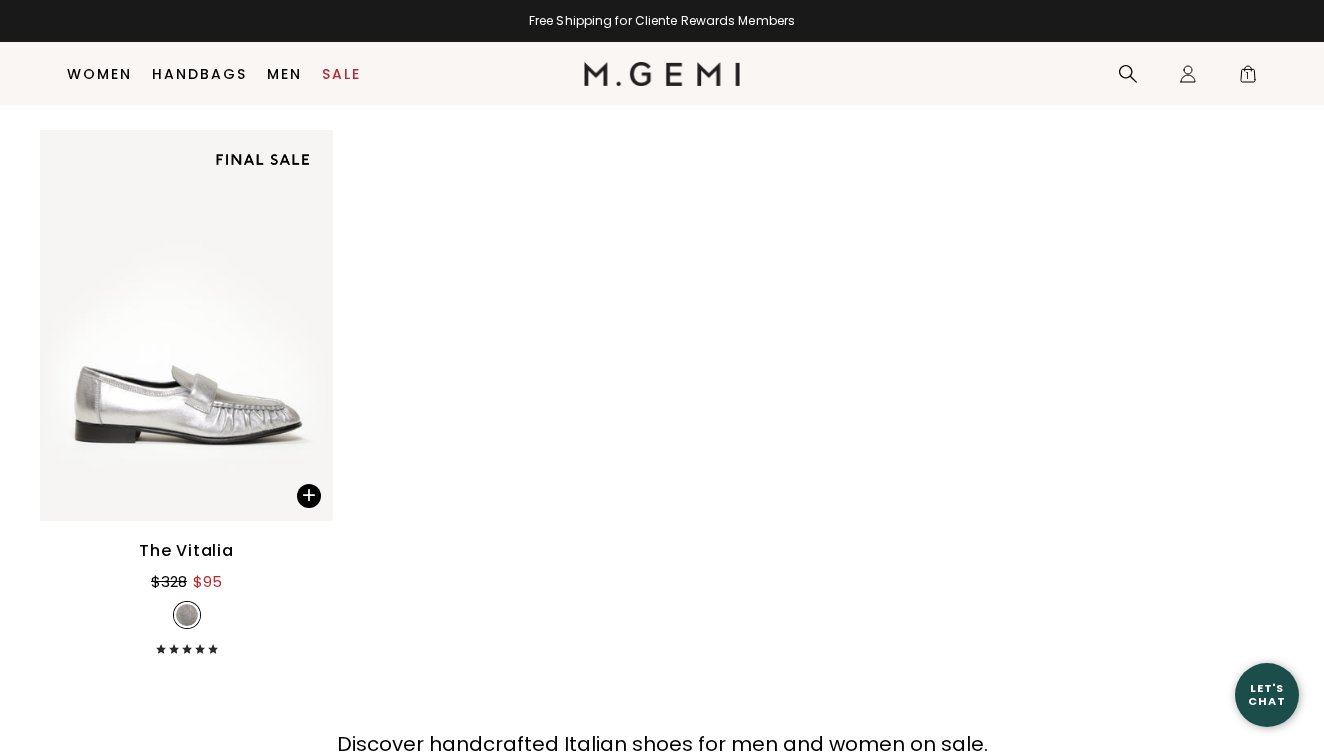 scroll, scrollTop: 13363, scrollLeft: 0, axis: vertical 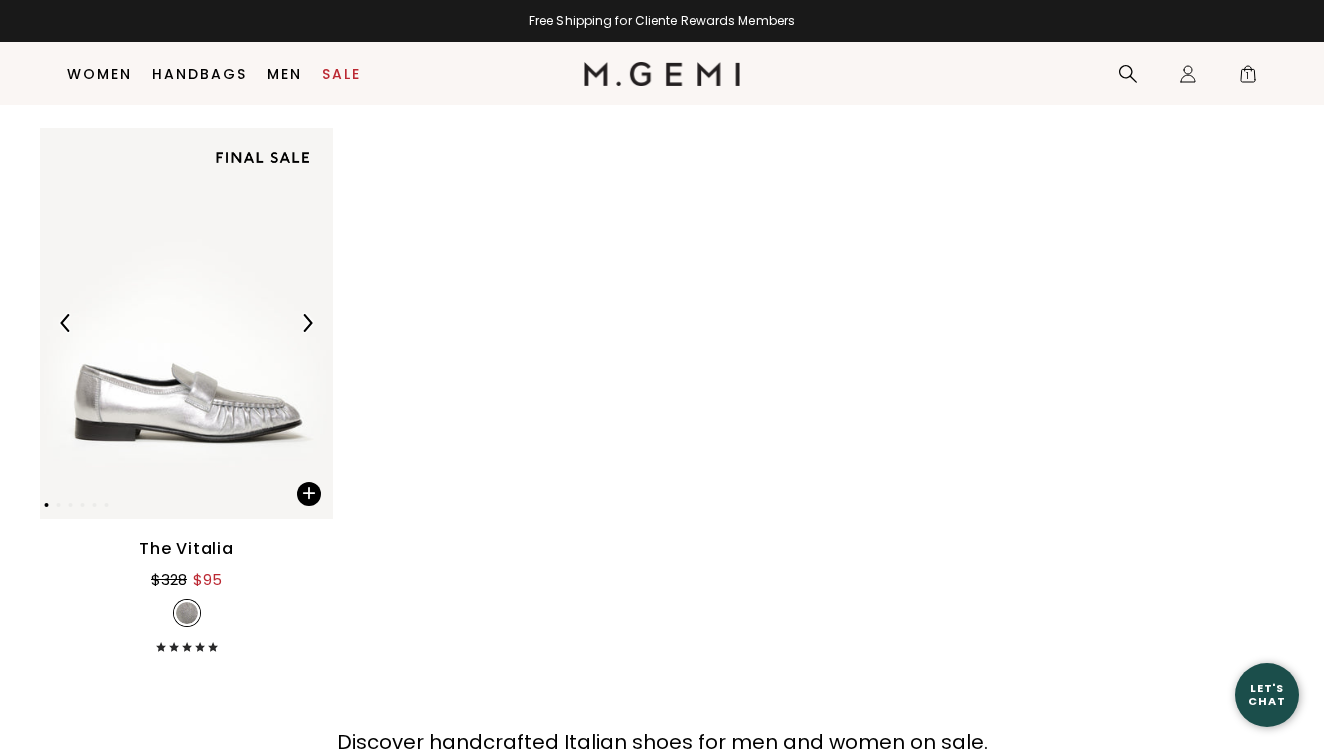 click at bounding box center [186, 323] 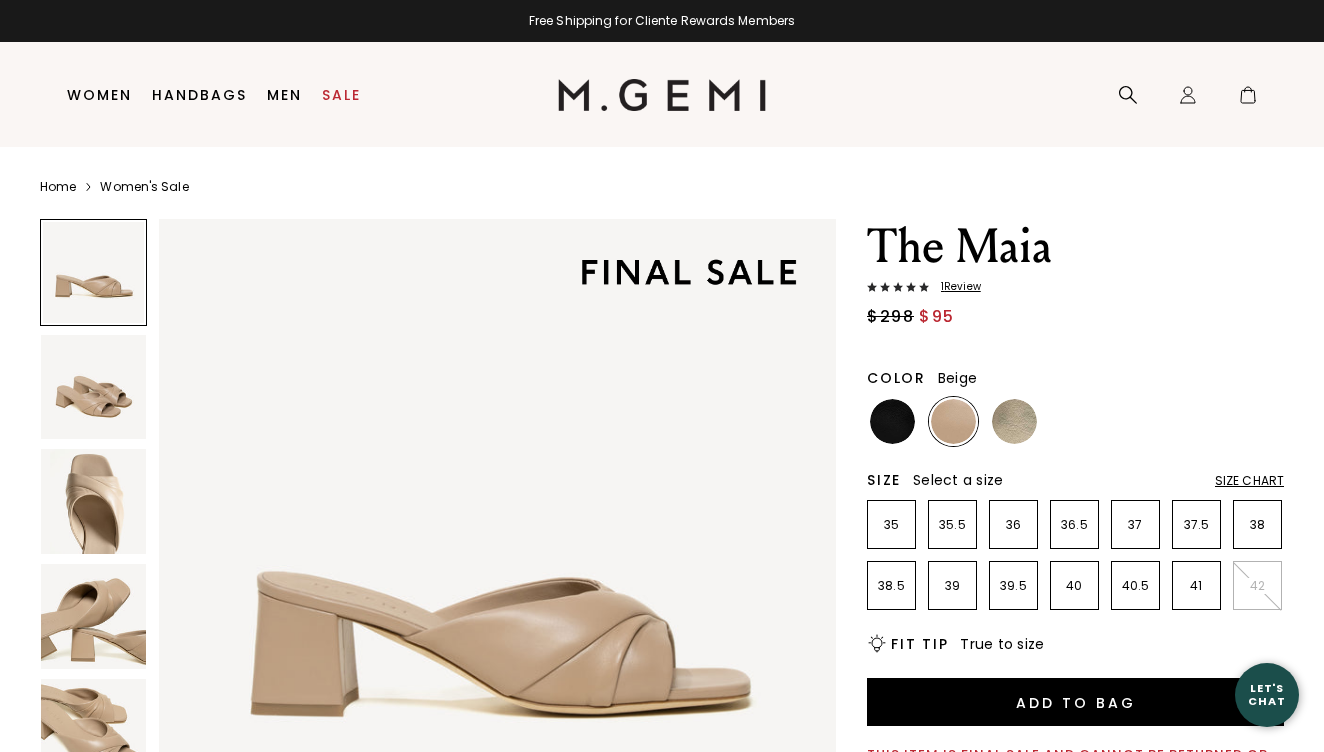 scroll, scrollTop: 0, scrollLeft: 0, axis: both 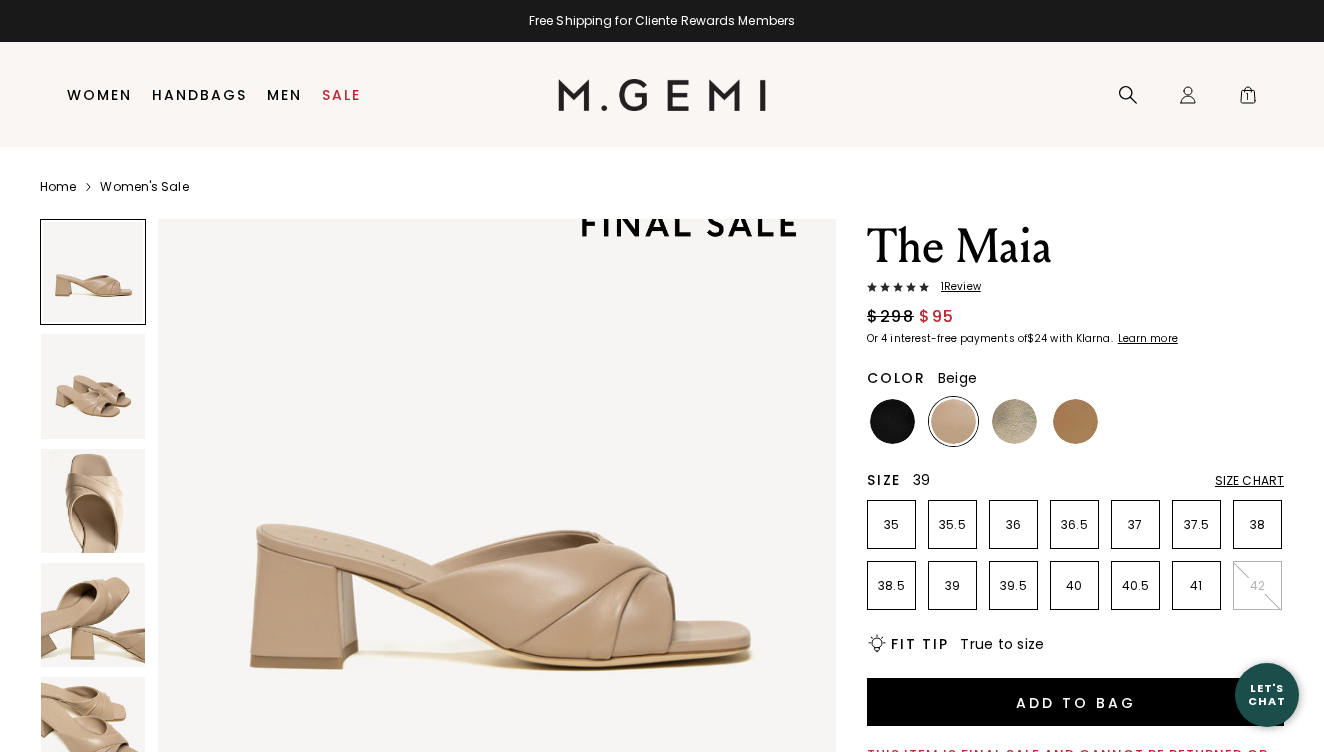 click on "39" at bounding box center (952, 586) 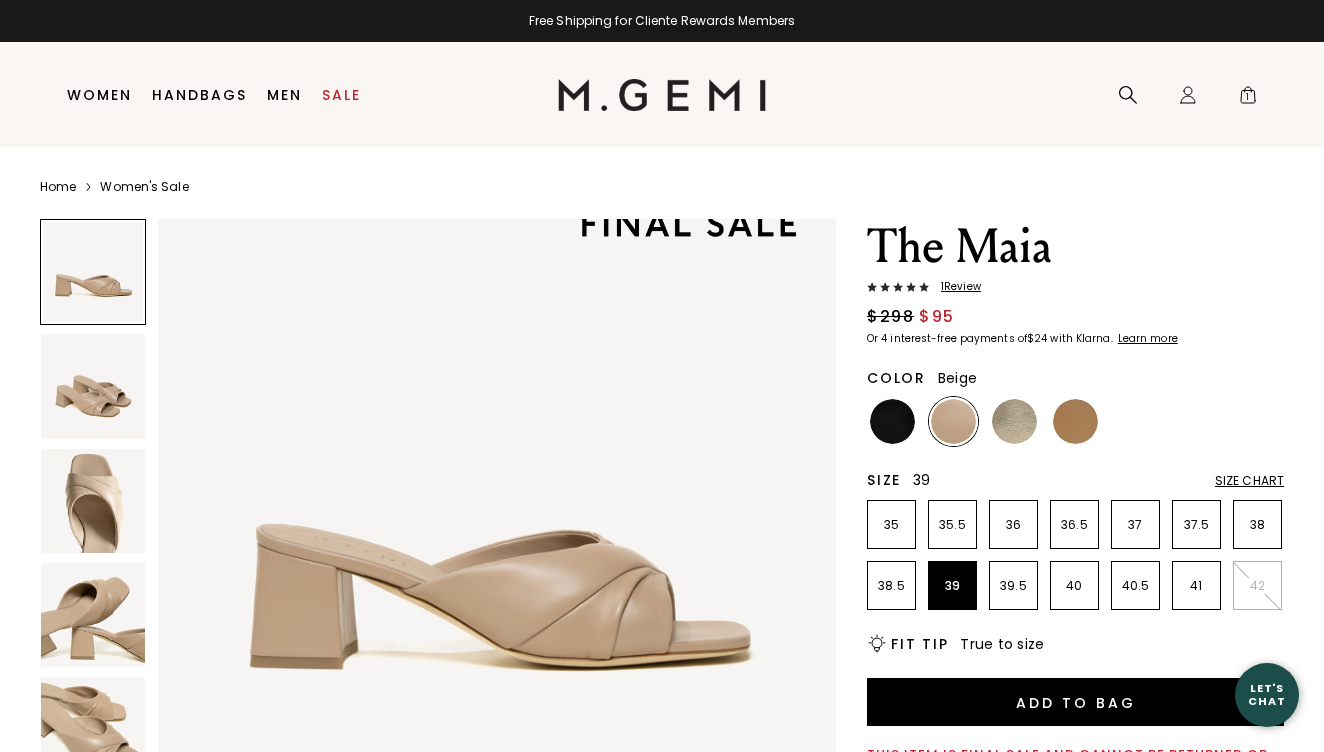 scroll, scrollTop: 0, scrollLeft: 0, axis: both 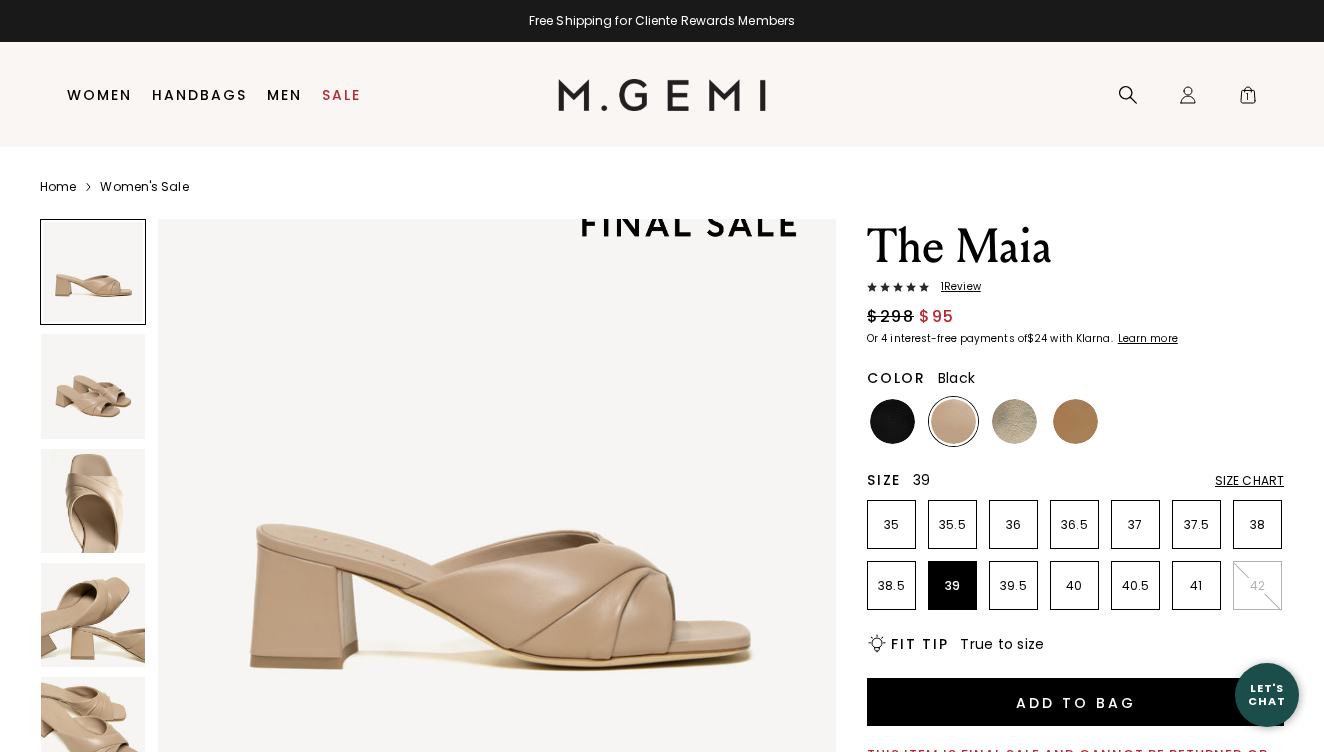 click at bounding box center (892, 421) 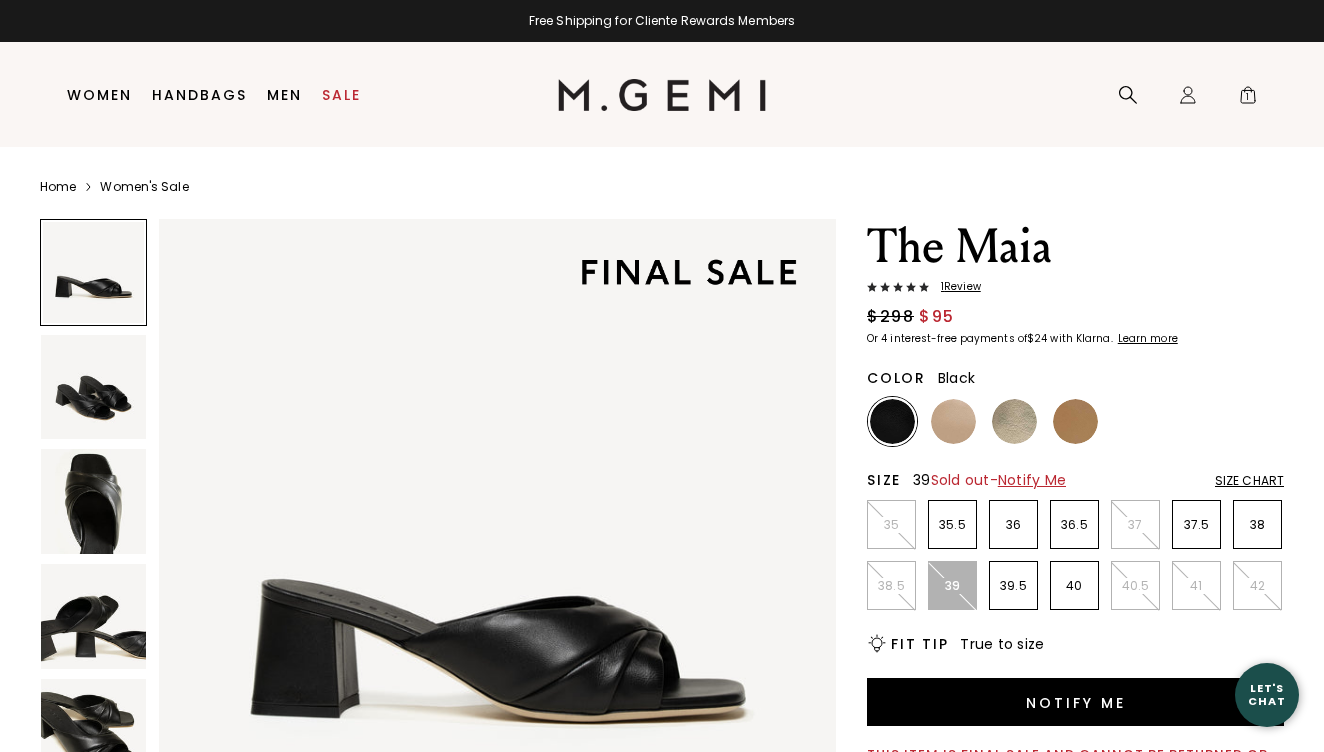 scroll, scrollTop: 0, scrollLeft: 0, axis: both 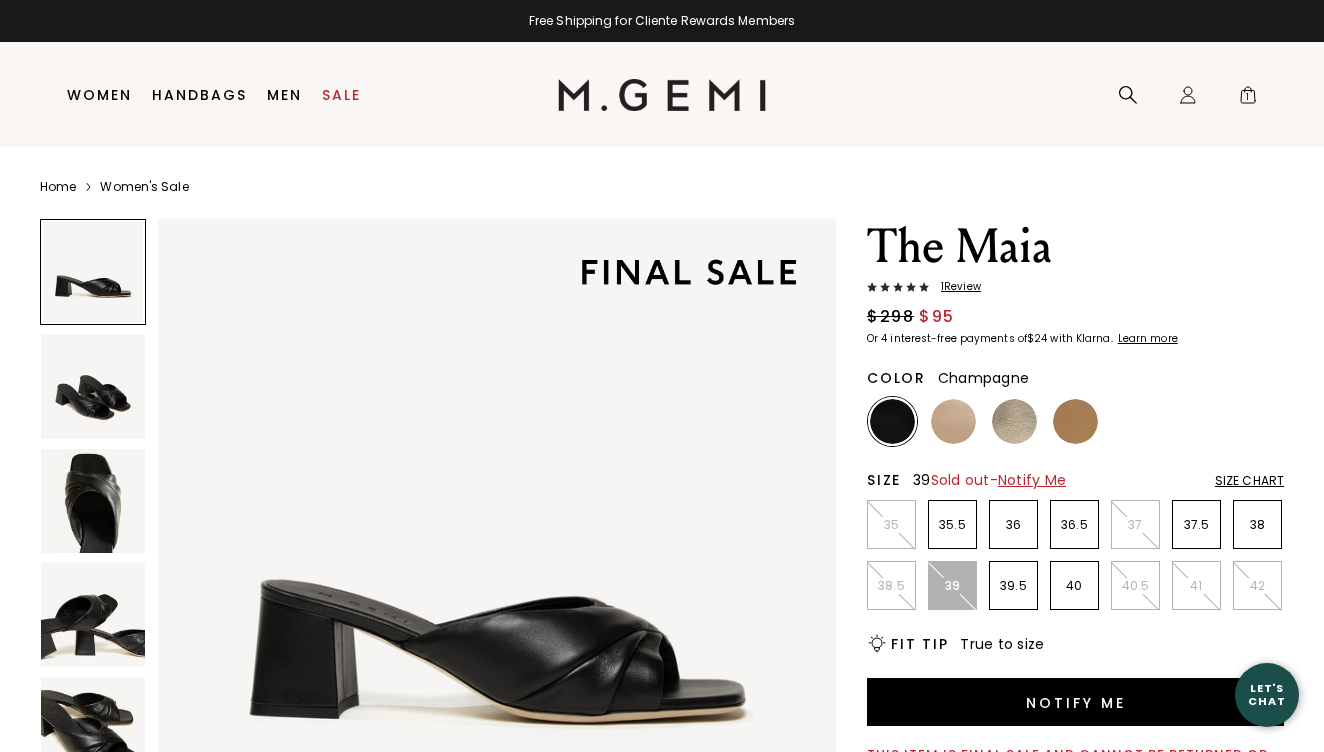 click at bounding box center (1014, 421) 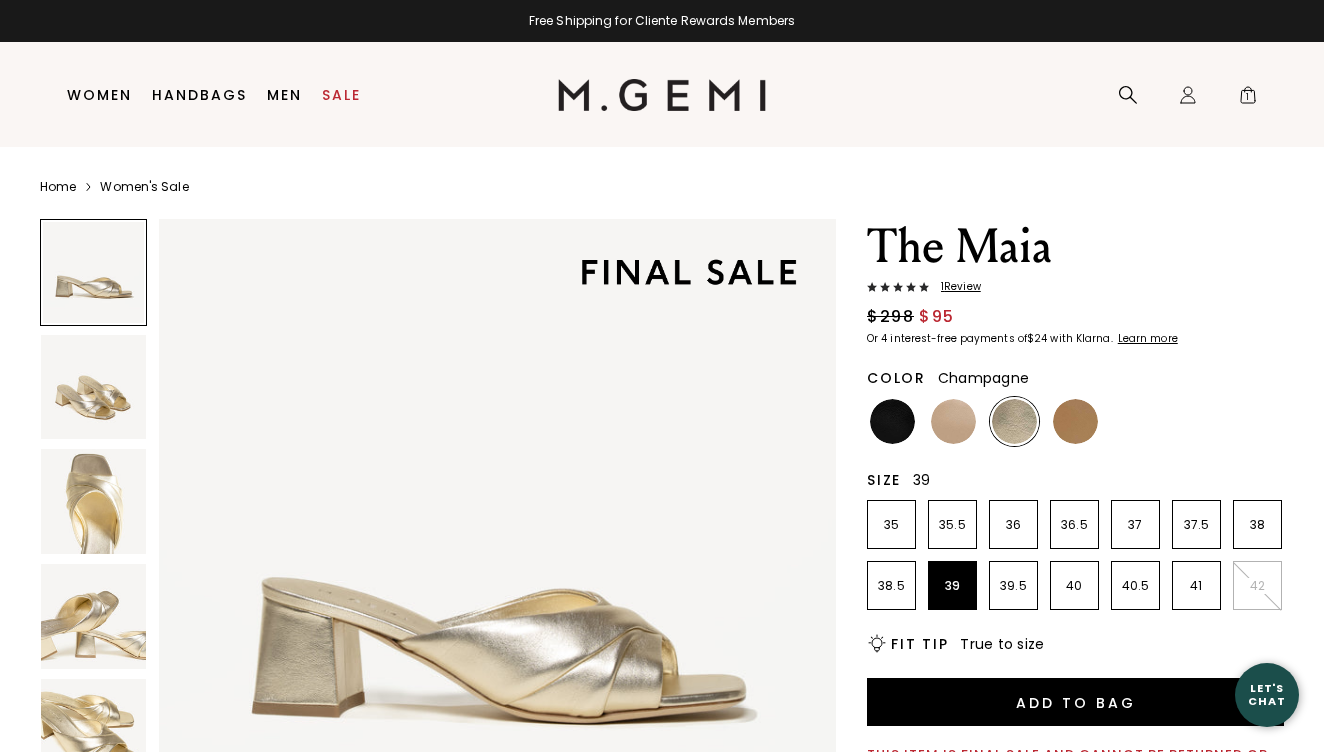 scroll, scrollTop: 0, scrollLeft: 0, axis: both 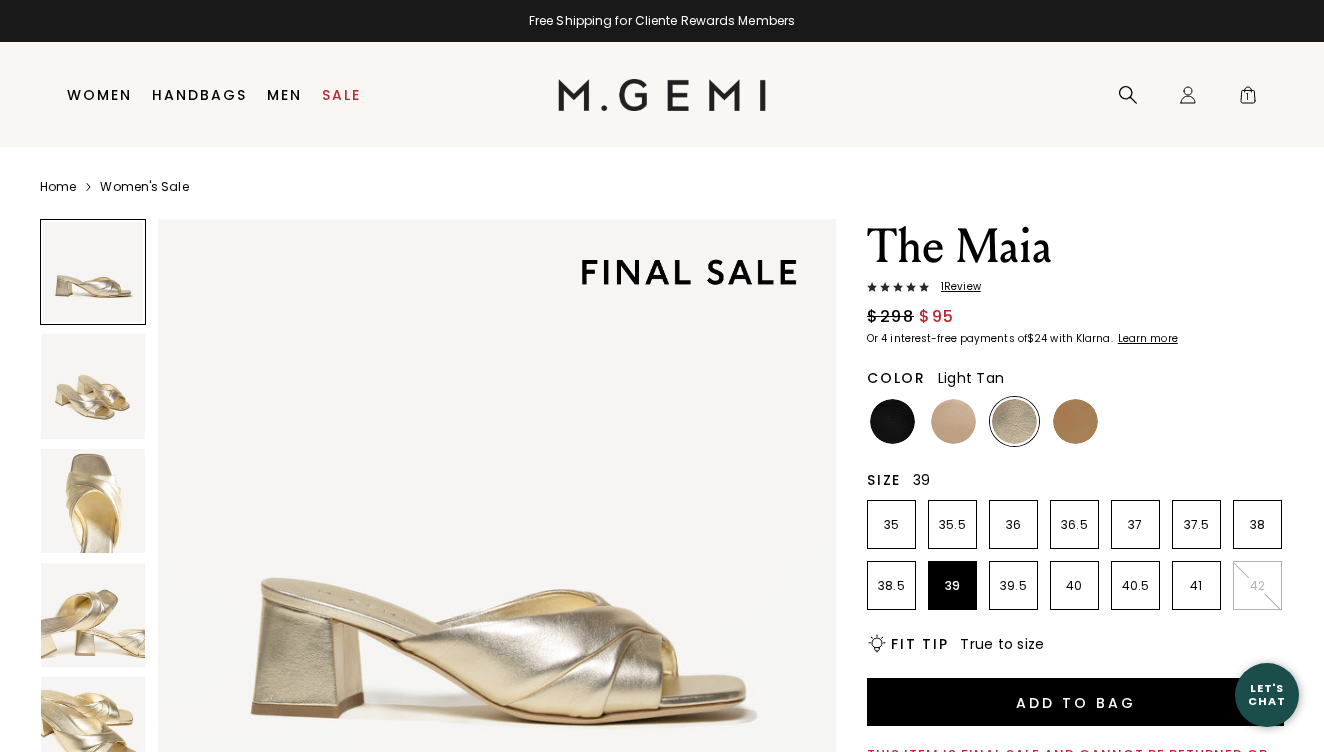 click at bounding box center [1075, 421] 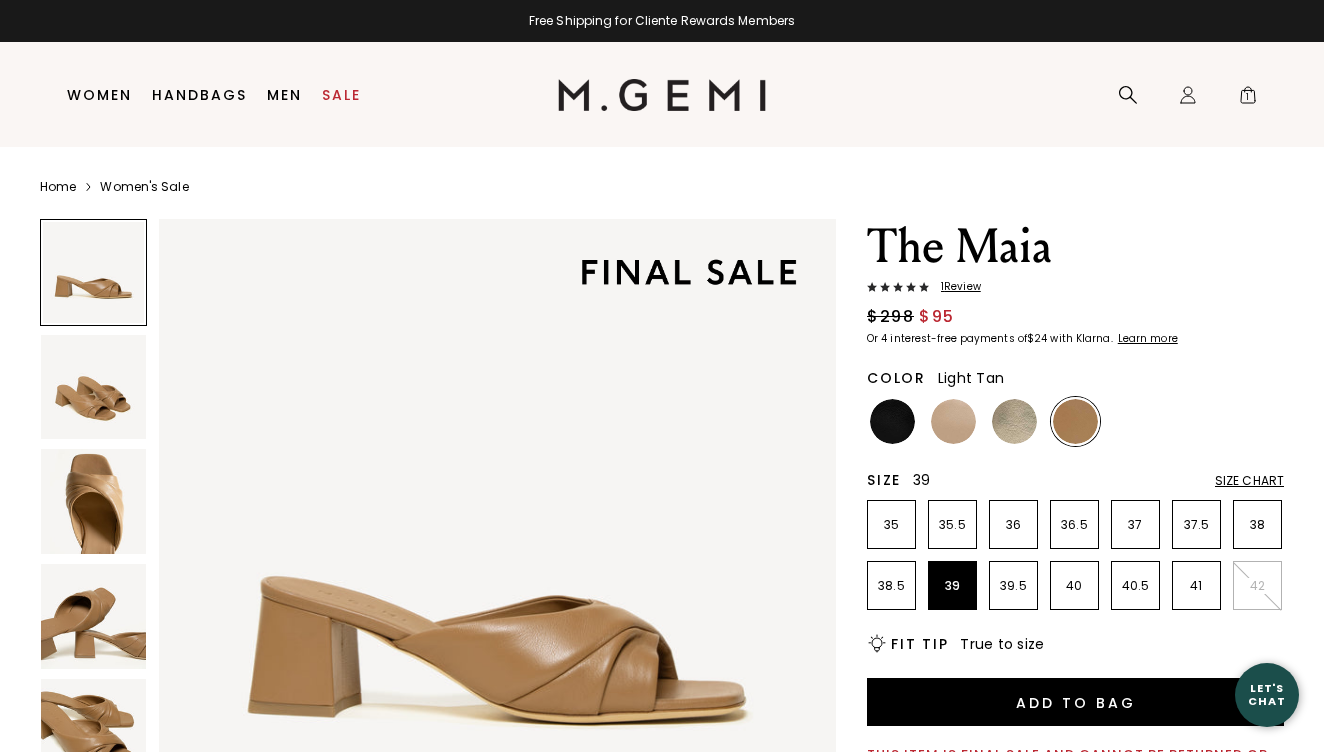 scroll, scrollTop: 0, scrollLeft: 0, axis: both 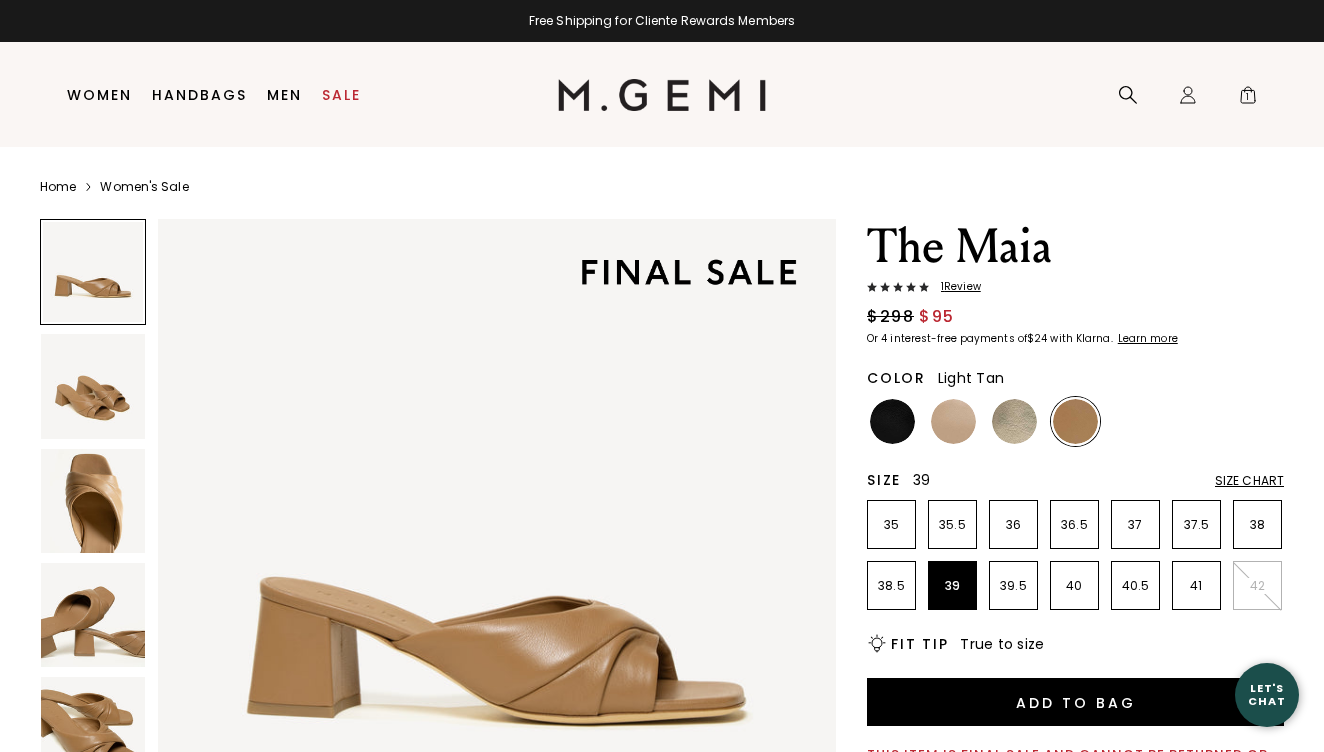 click at bounding box center [93, 615] 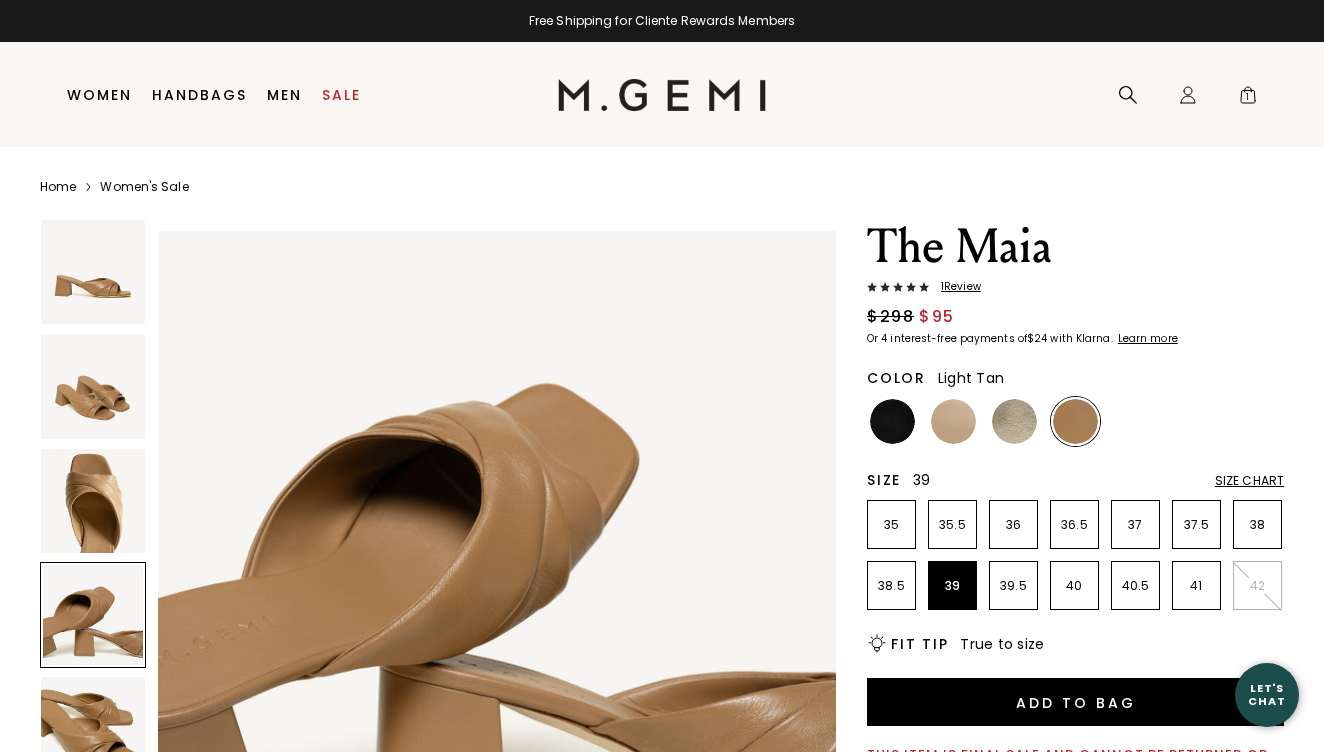 scroll, scrollTop: 2093, scrollLeft: 0, axis: vertical 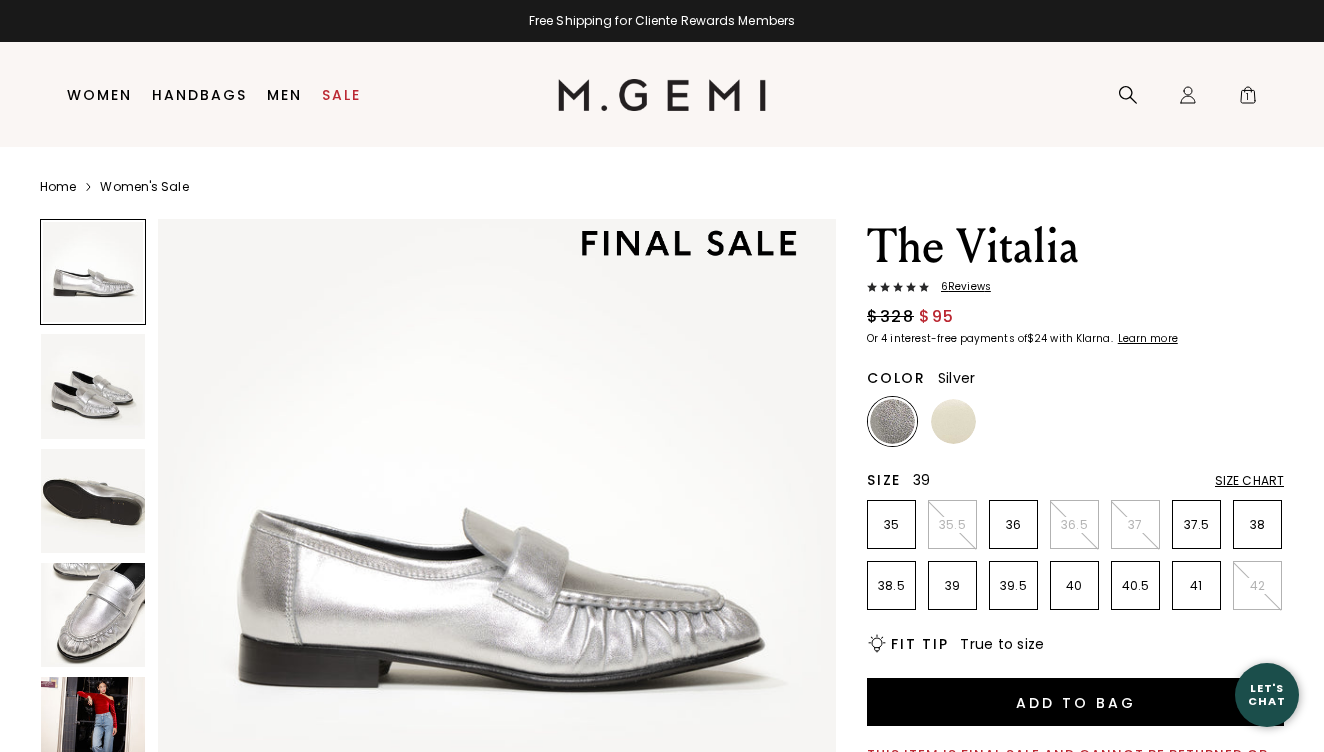 click on "39" at bounding box center (952, 586) 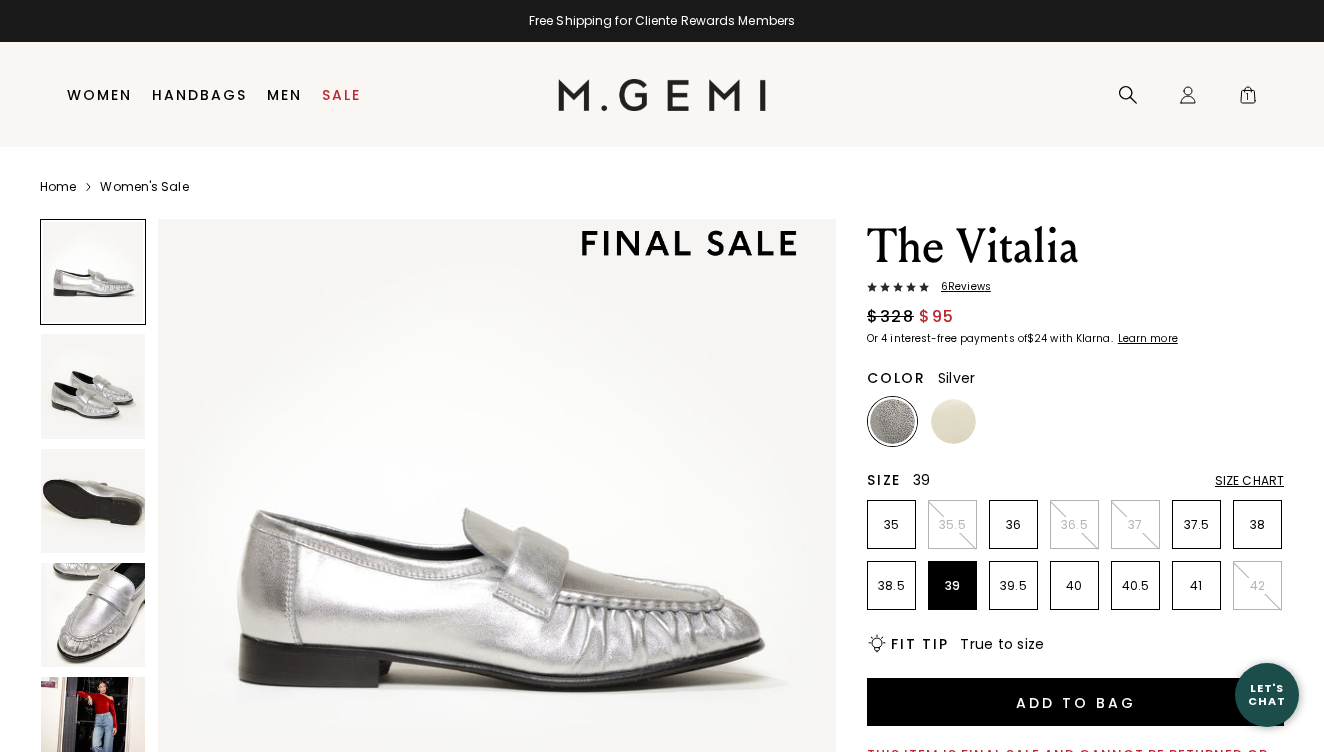 scroll, scrollTop: 0, scrollLeft: 0, axis: both 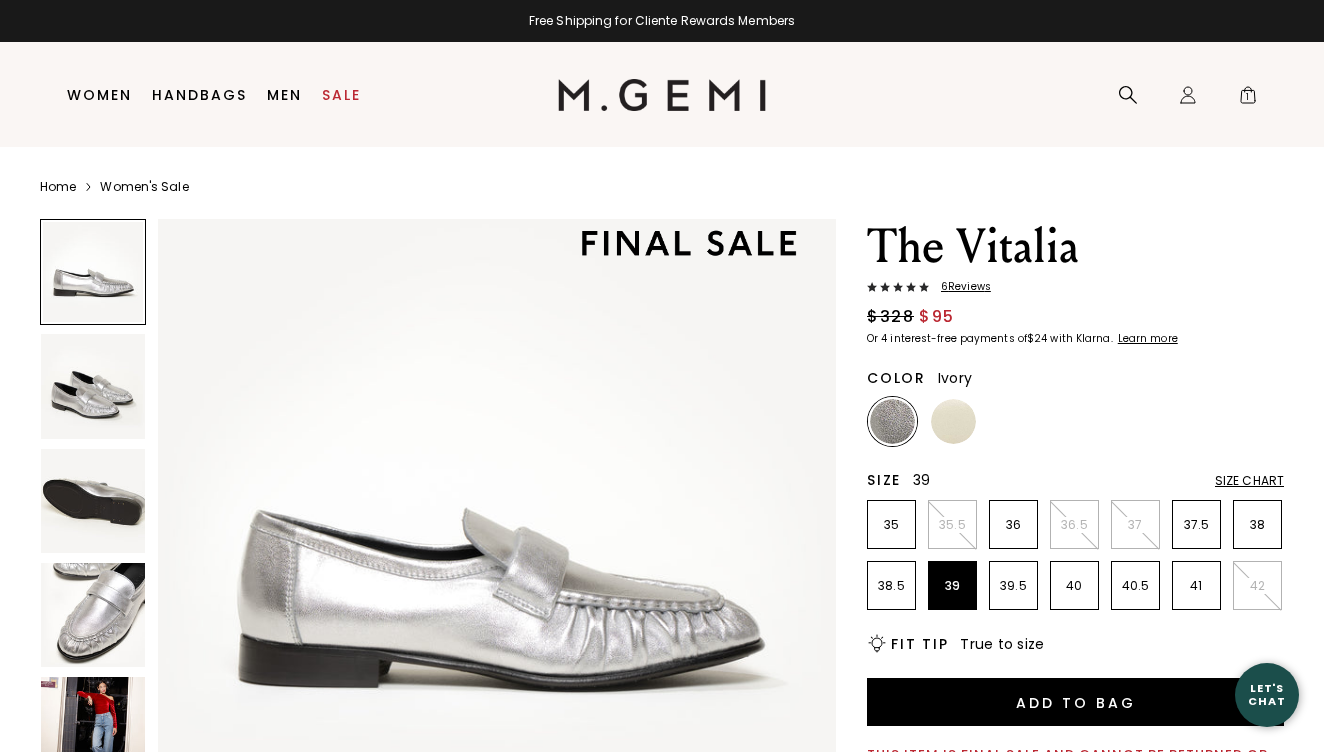 click at bounding box center [953, 421] 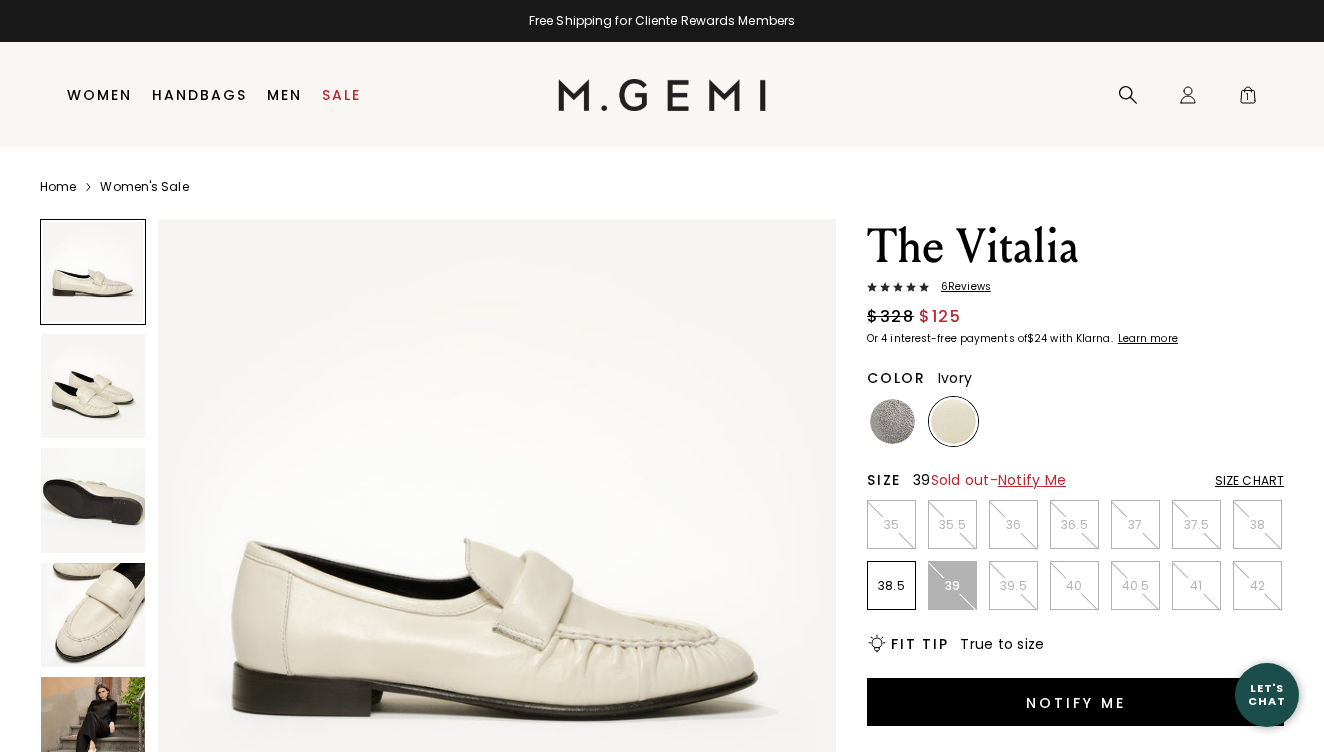 scroll, scrollTop: 0, scrollLeft: 0, axis: both 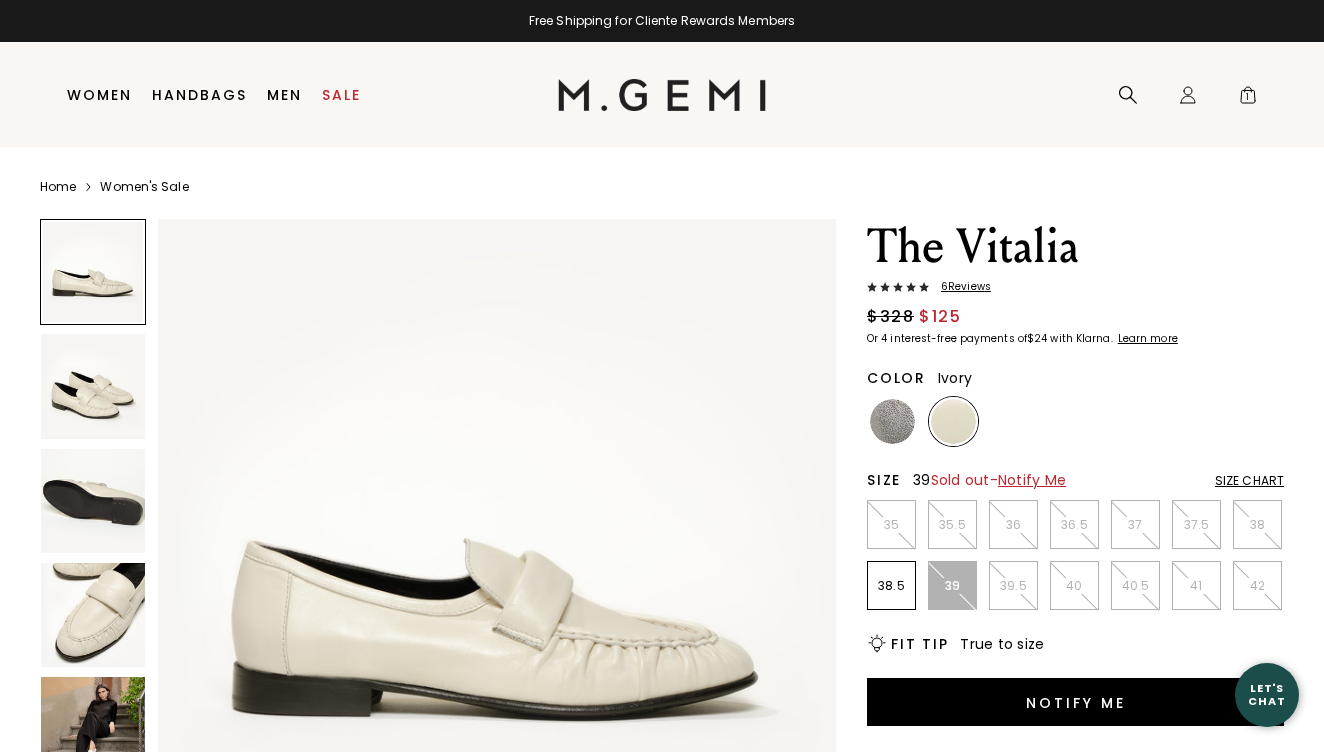 click on "6  Review s" at bounding box center (960, 287) 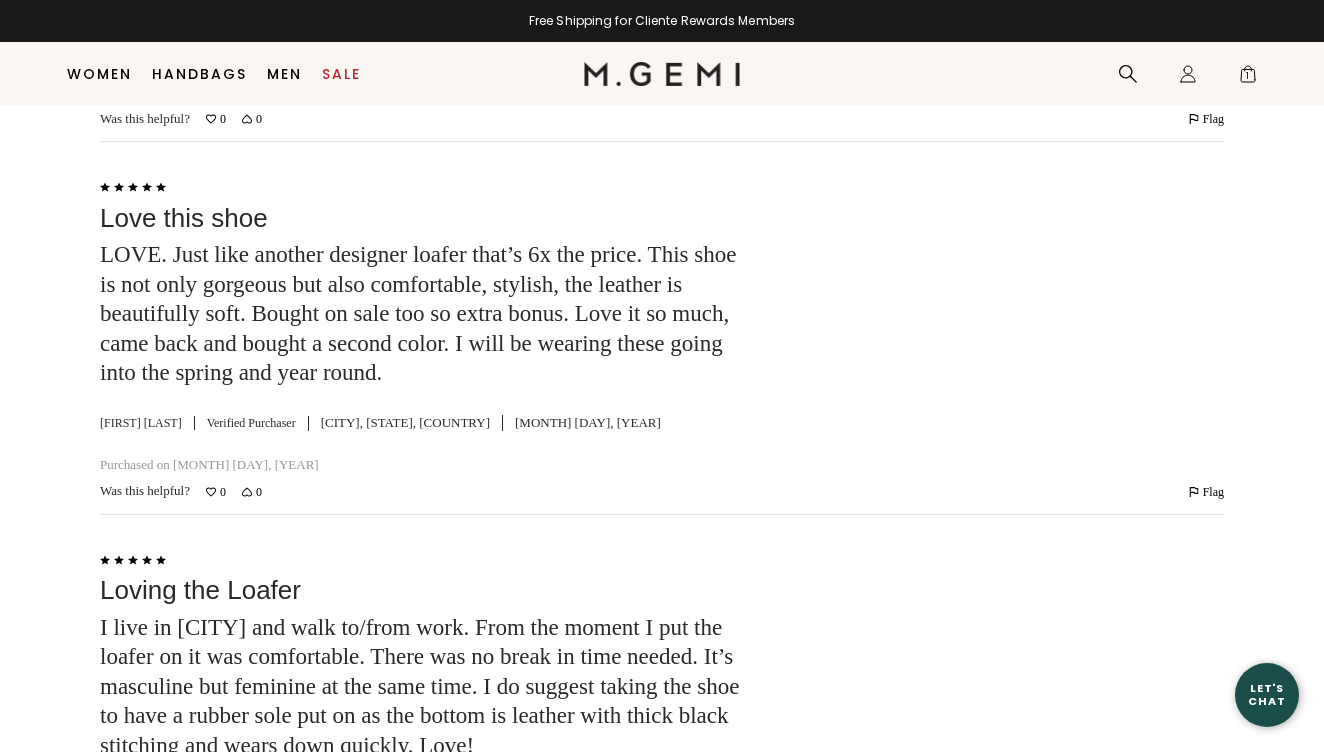 scroll, scrollTop: 3792, scrollLeft: 0, axis: vertical 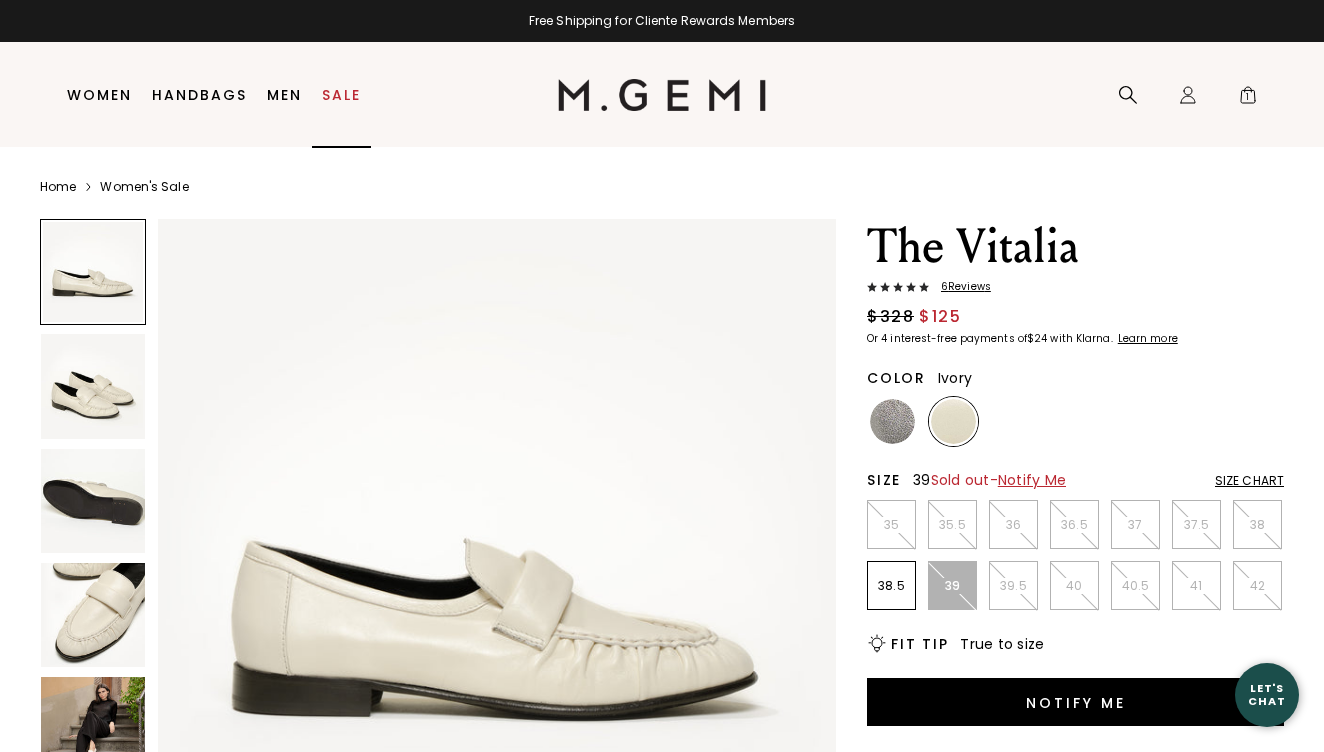 click on "Sale" at bounding box center (341, 95) 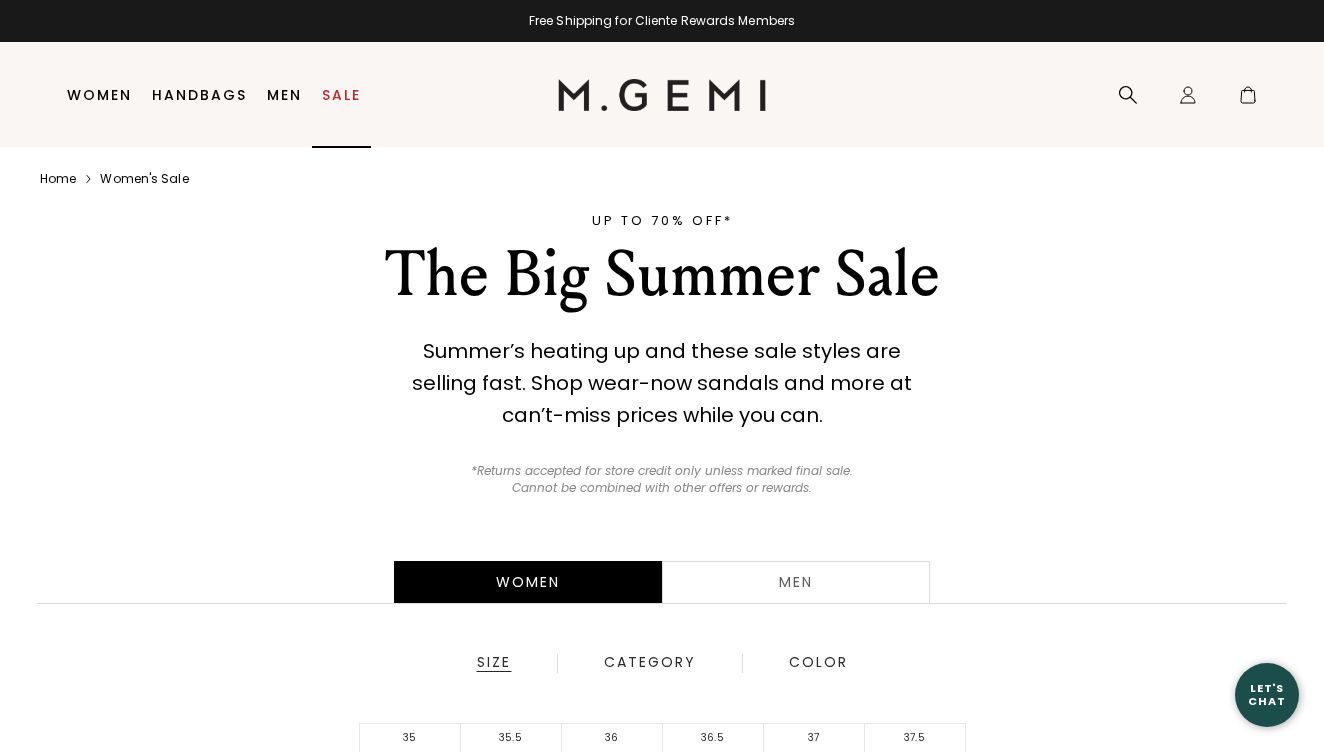 scroll, scrollTop: 19, scrollLeft: 0, axis: vertical 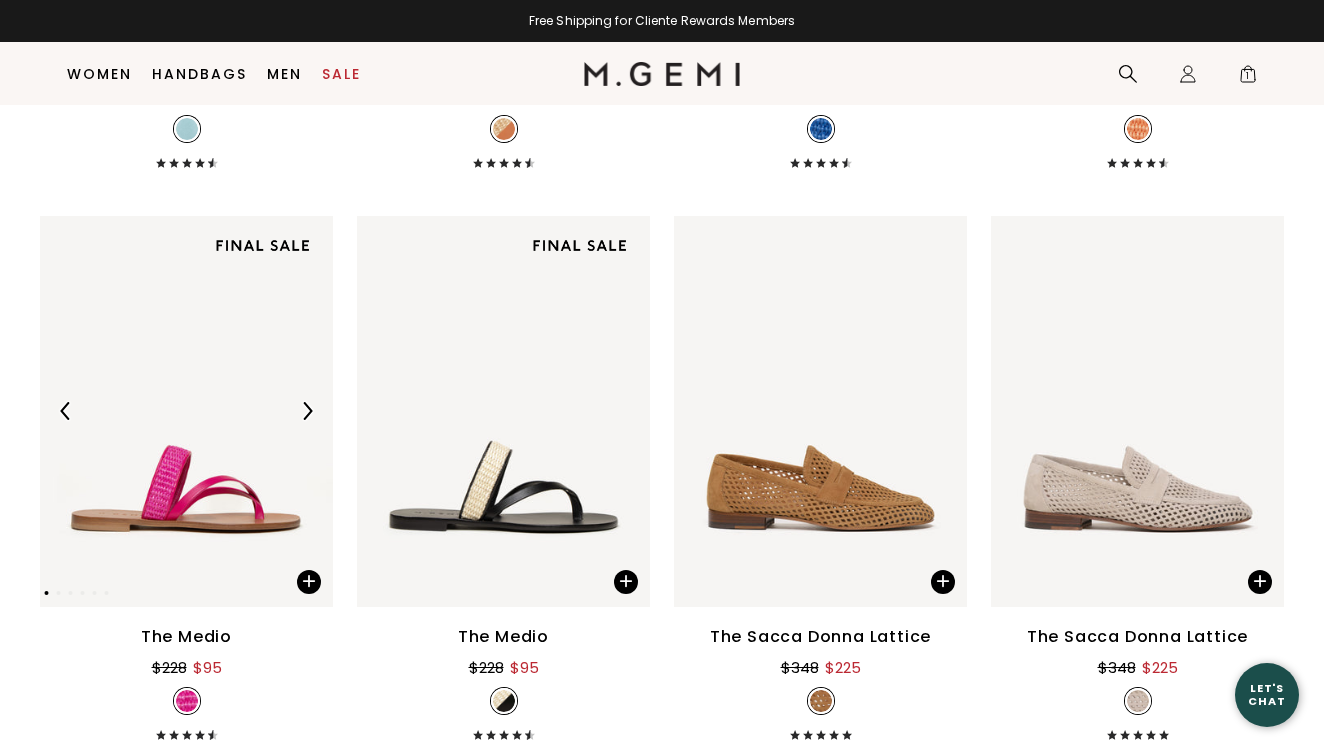 click at bounding box center [186, 411] 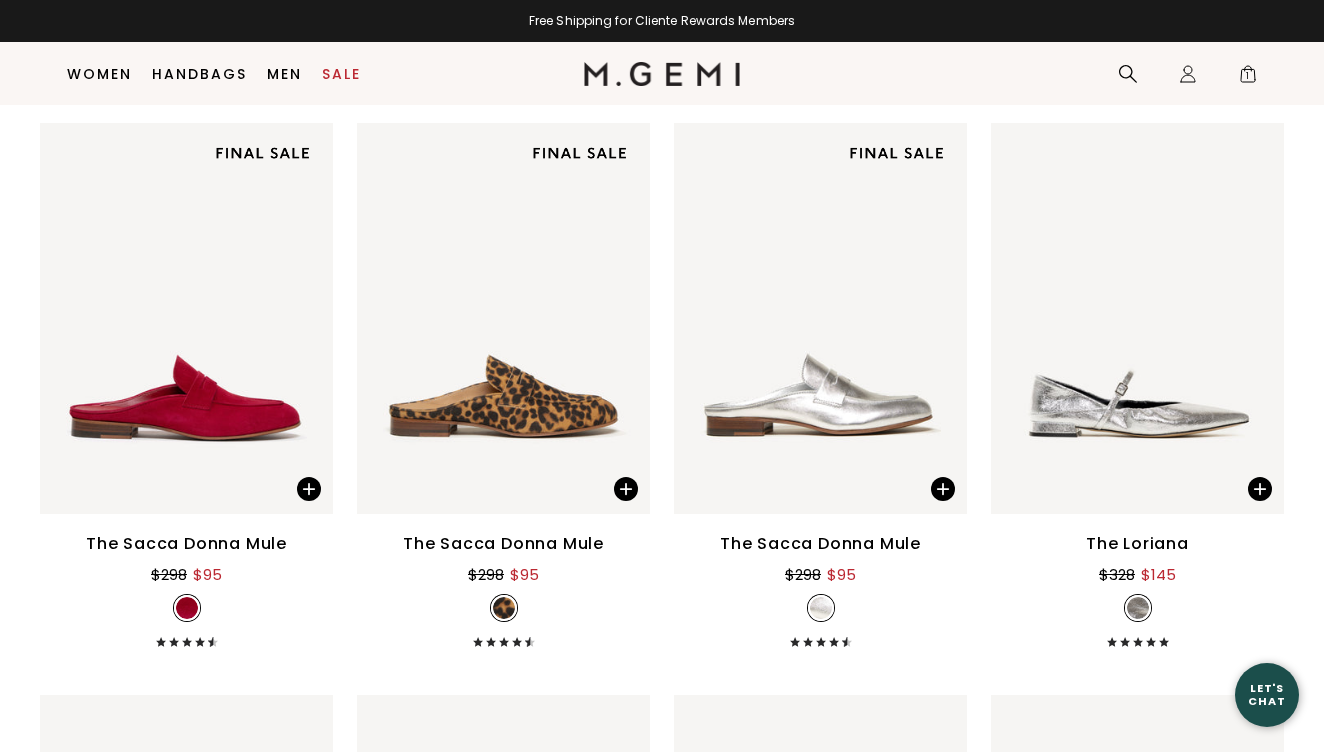 scroll, scrollTop: 8210, scrollLeft: 0, axis: vertical 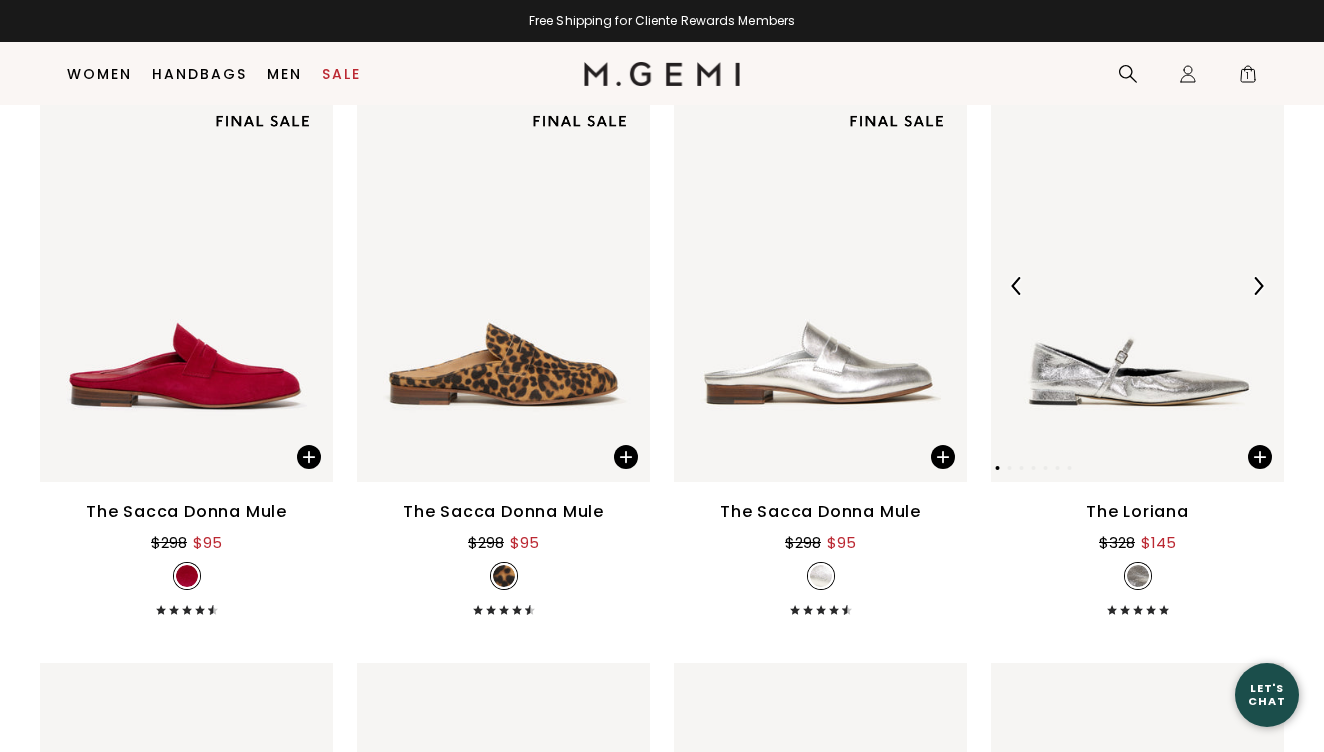 click at bounding box center (1137, 286) 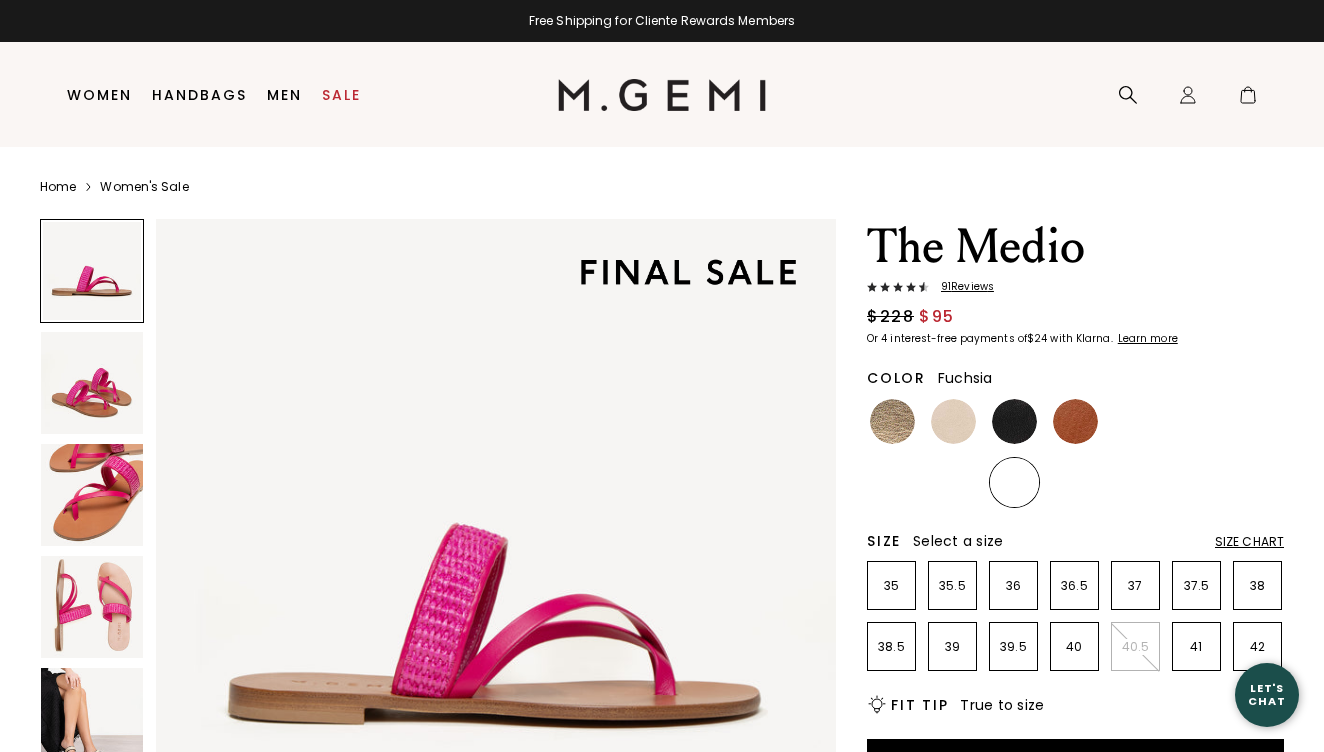 scroll, scrollTop: 0, scrollLeft: 0, axis: both 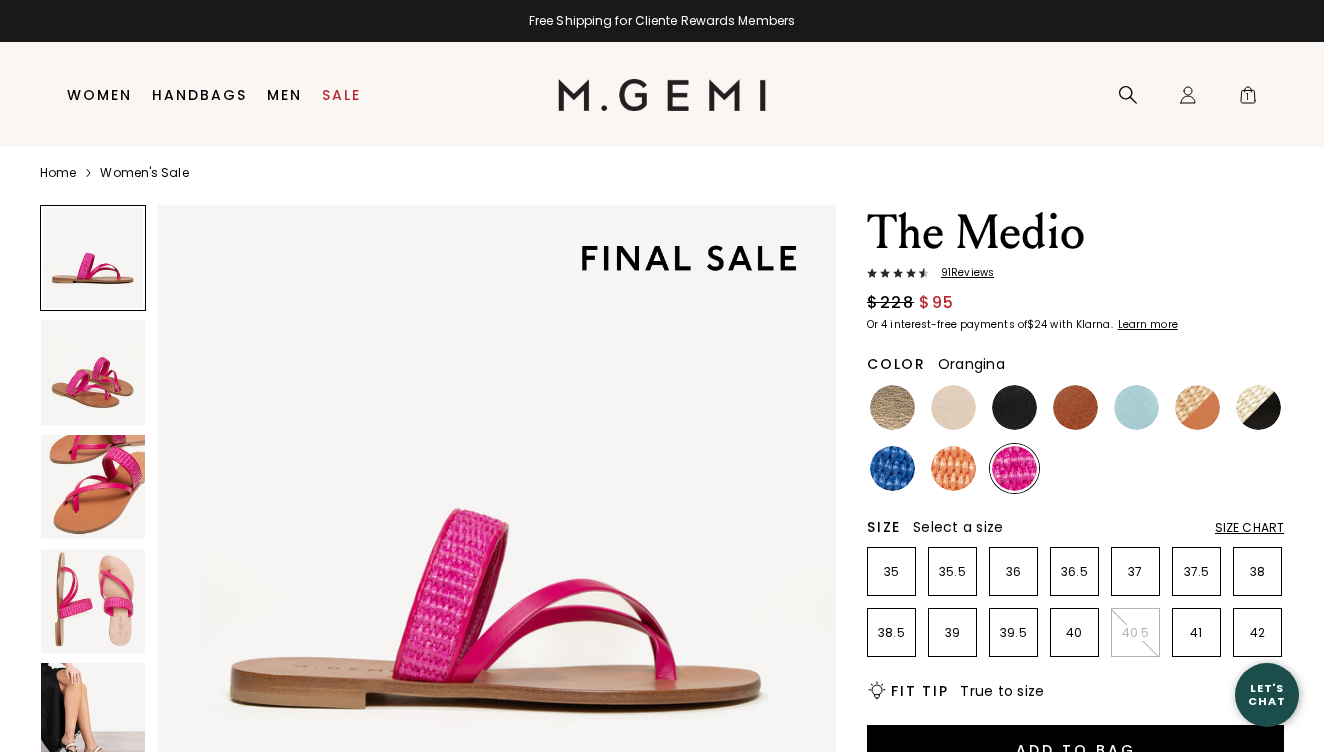 click at bounding box center (953, 468) 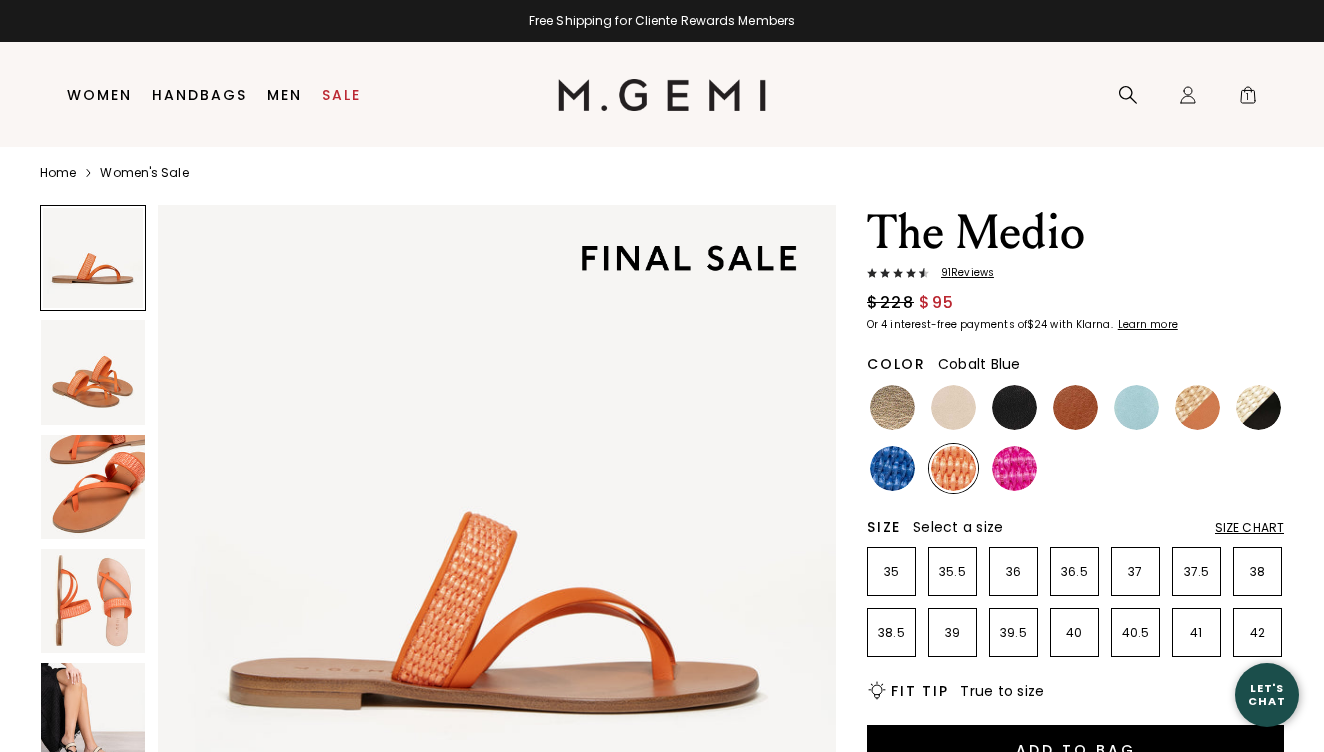 click at bounding box center (892, 468) 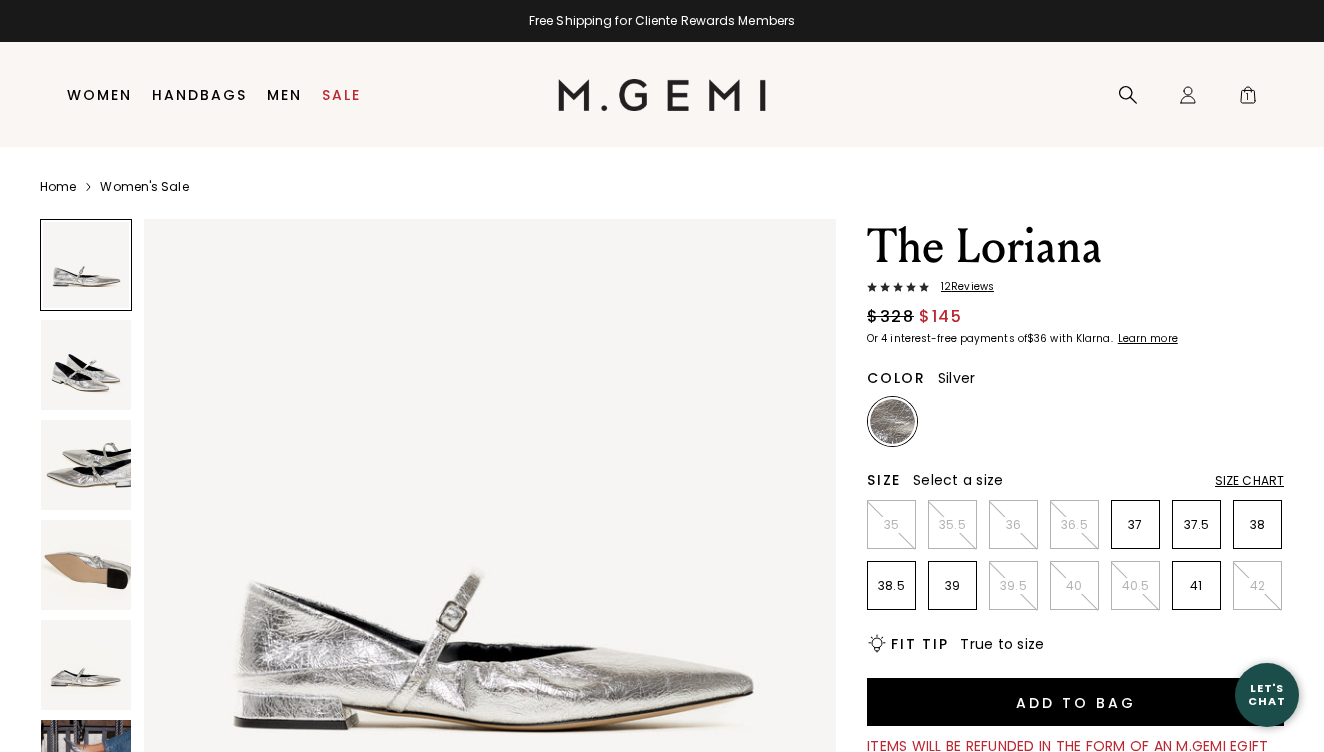 scroll, scrollTop: 0, scrollLeft: 0, axis: both 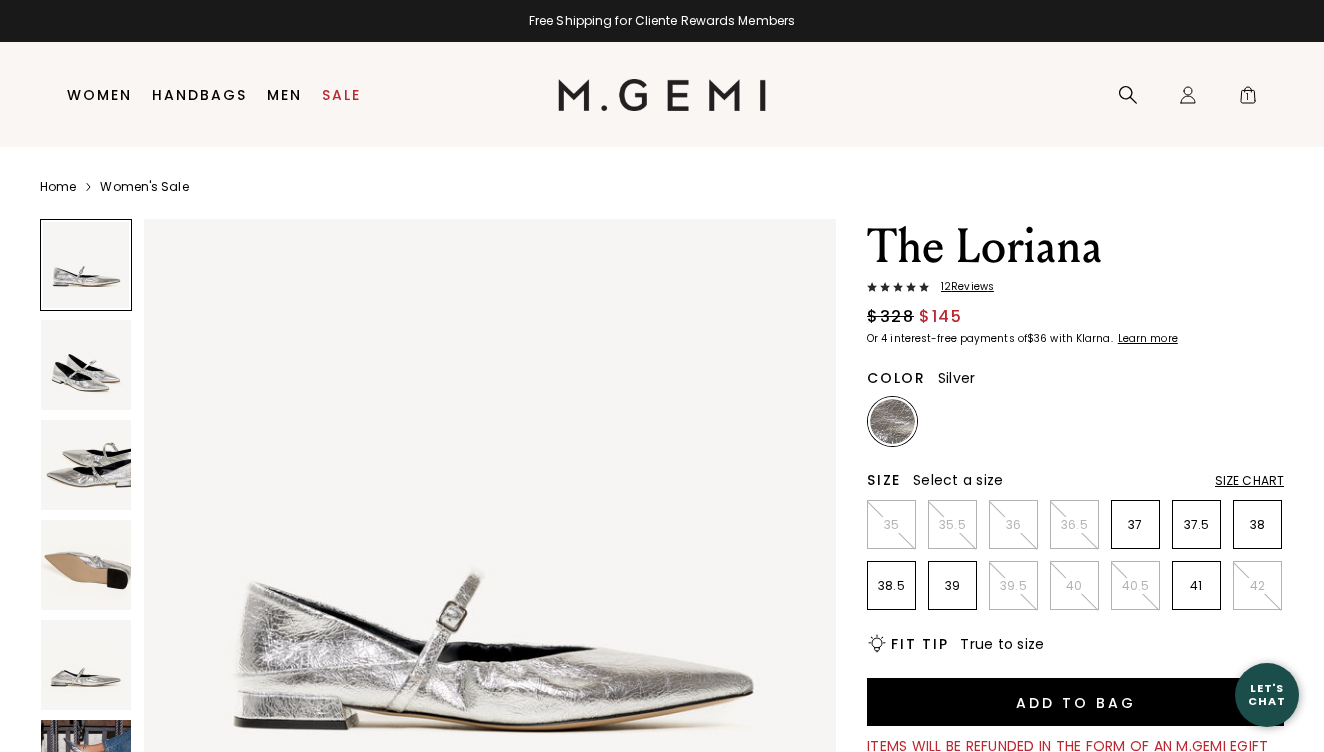click on "12 Review s" at bounding box center [961, 287] 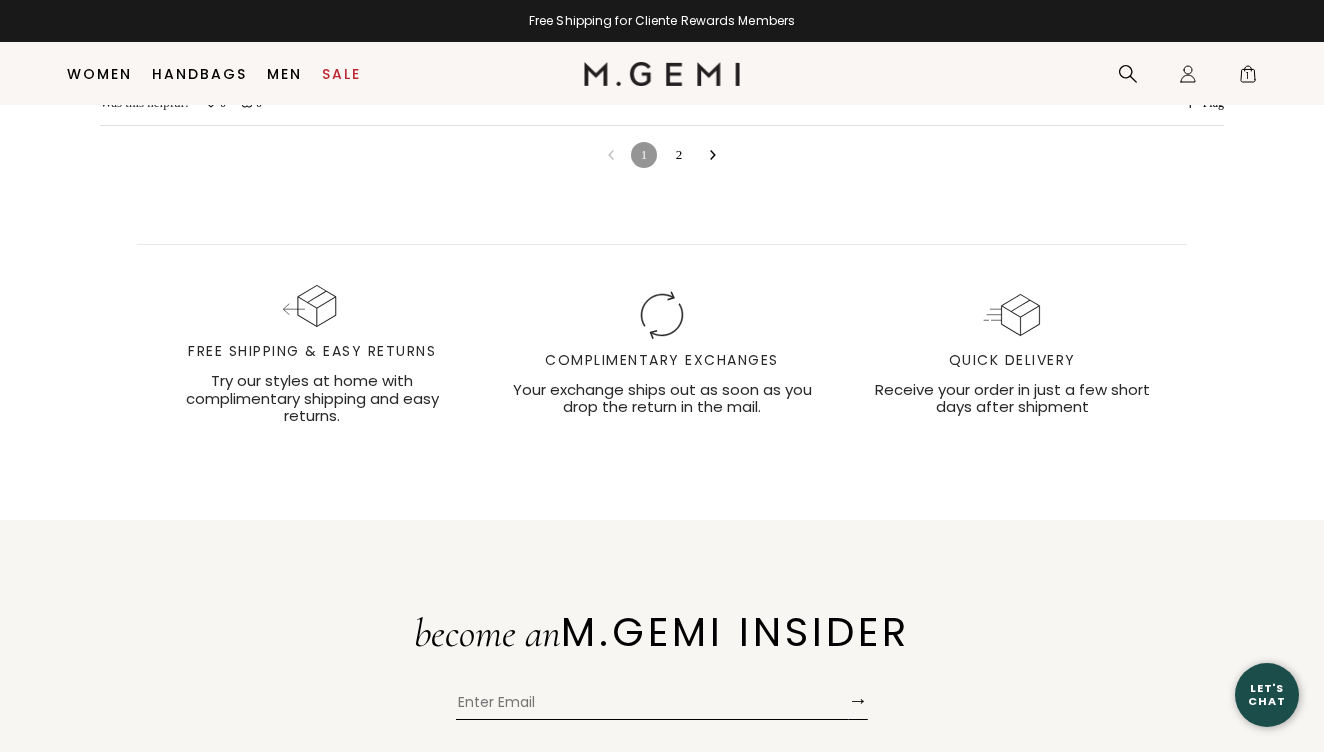 scroll, scrollTop: 6612, scrollLeft: 0, axis: vertical 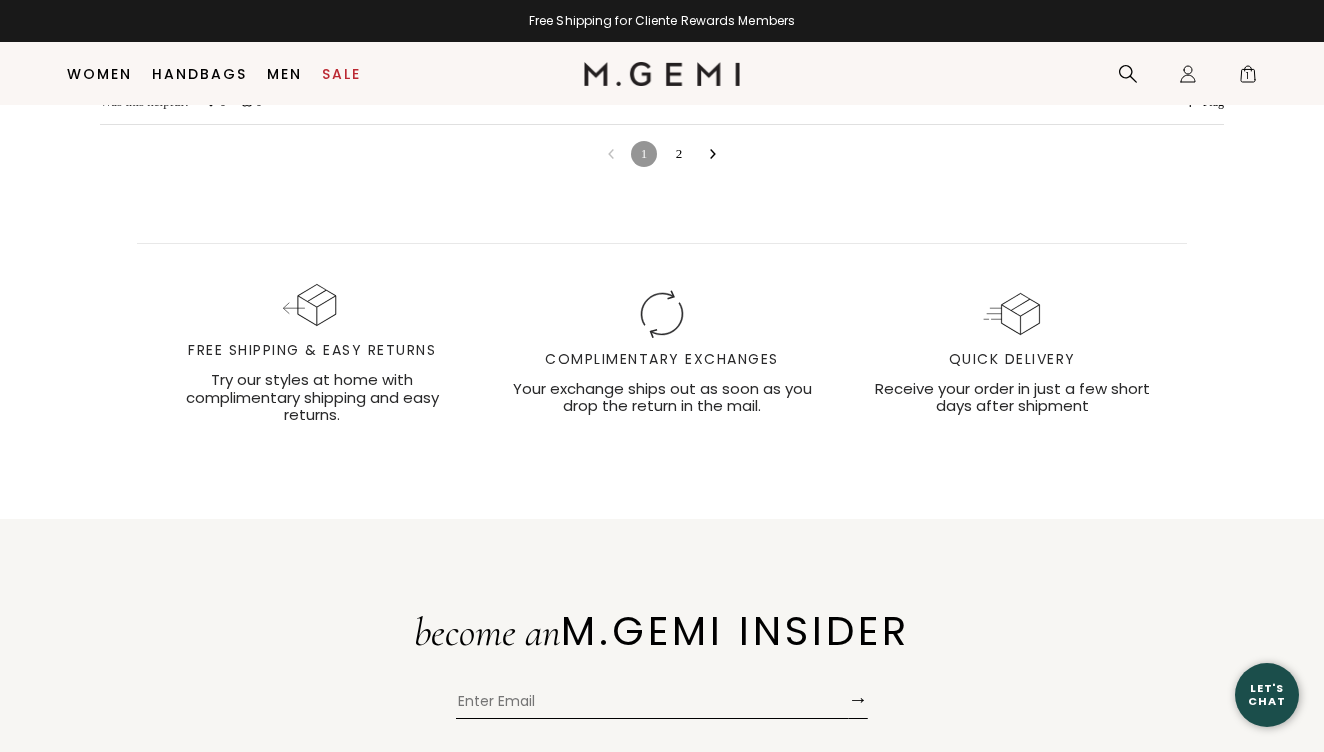 click on "2" at bounding box center (679, 154) 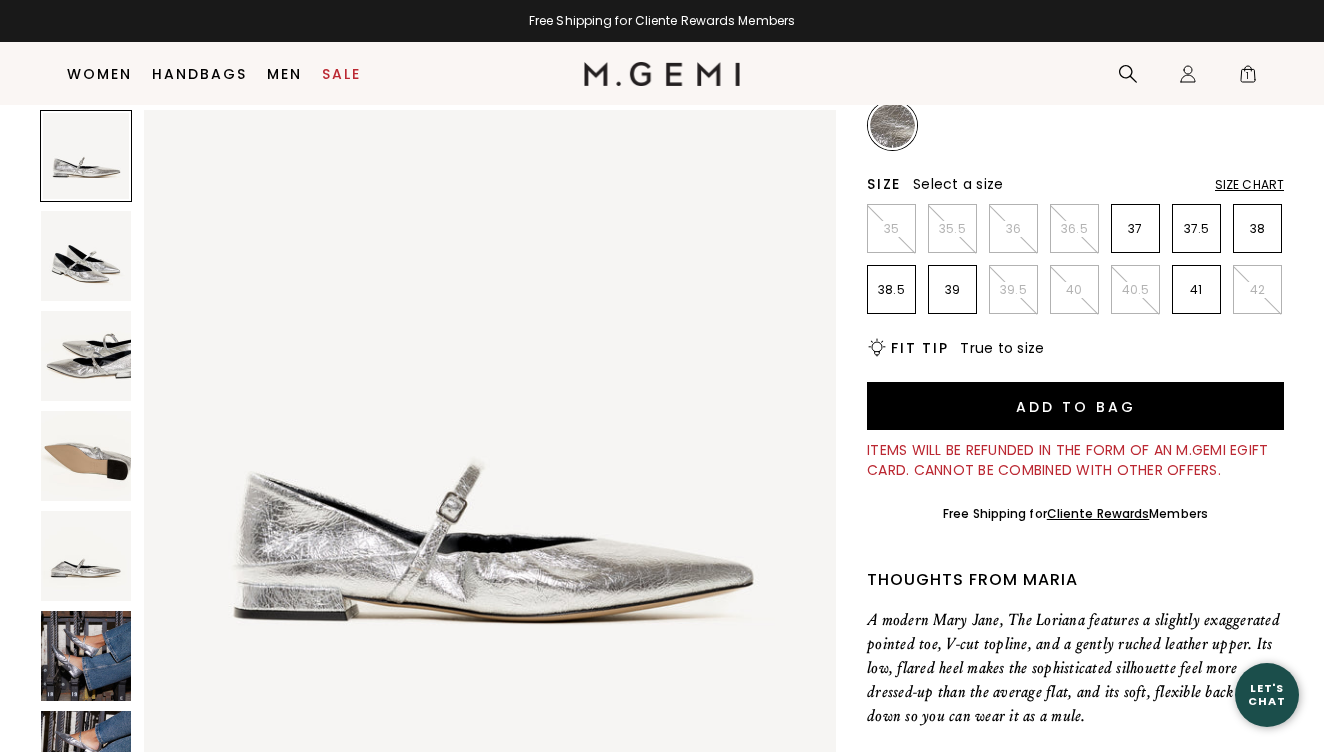 scroll, scrollTop: 239, scrollLeft: 0, axis: vertical 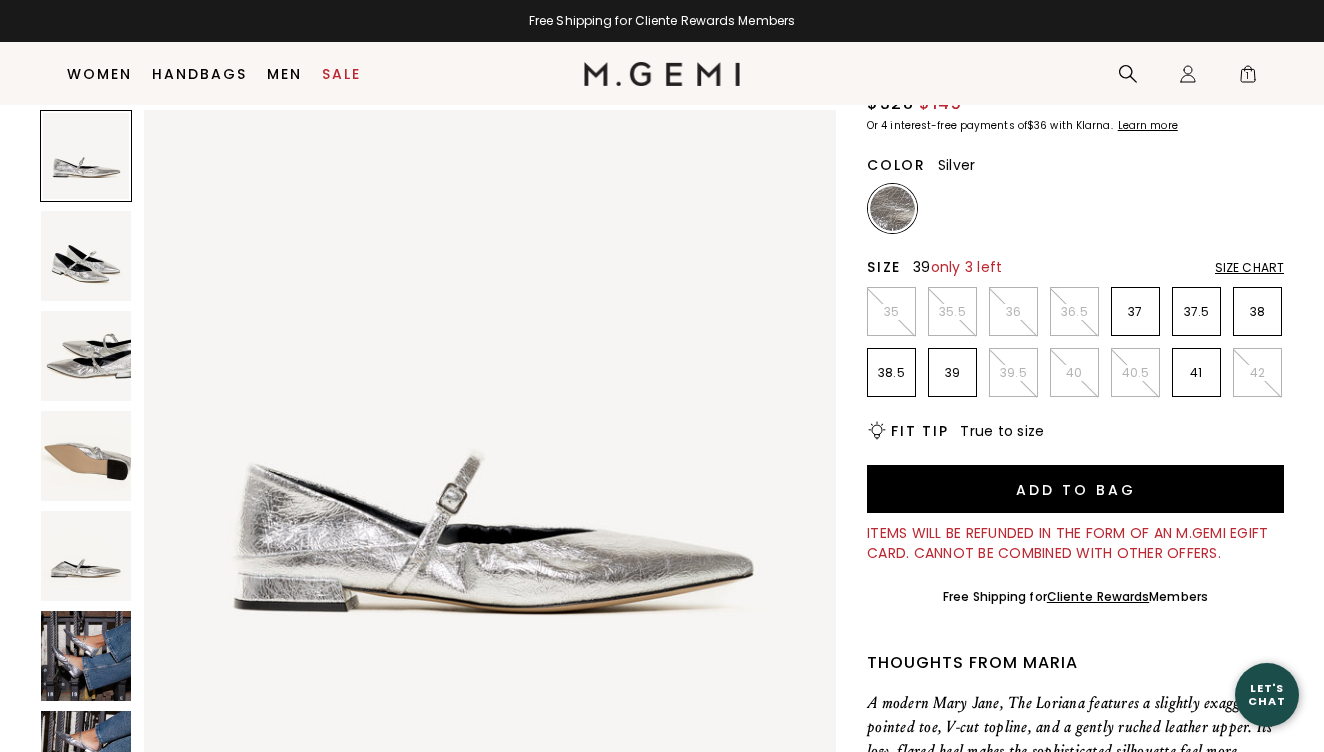 click on "39" at bounding box center (952, 373) 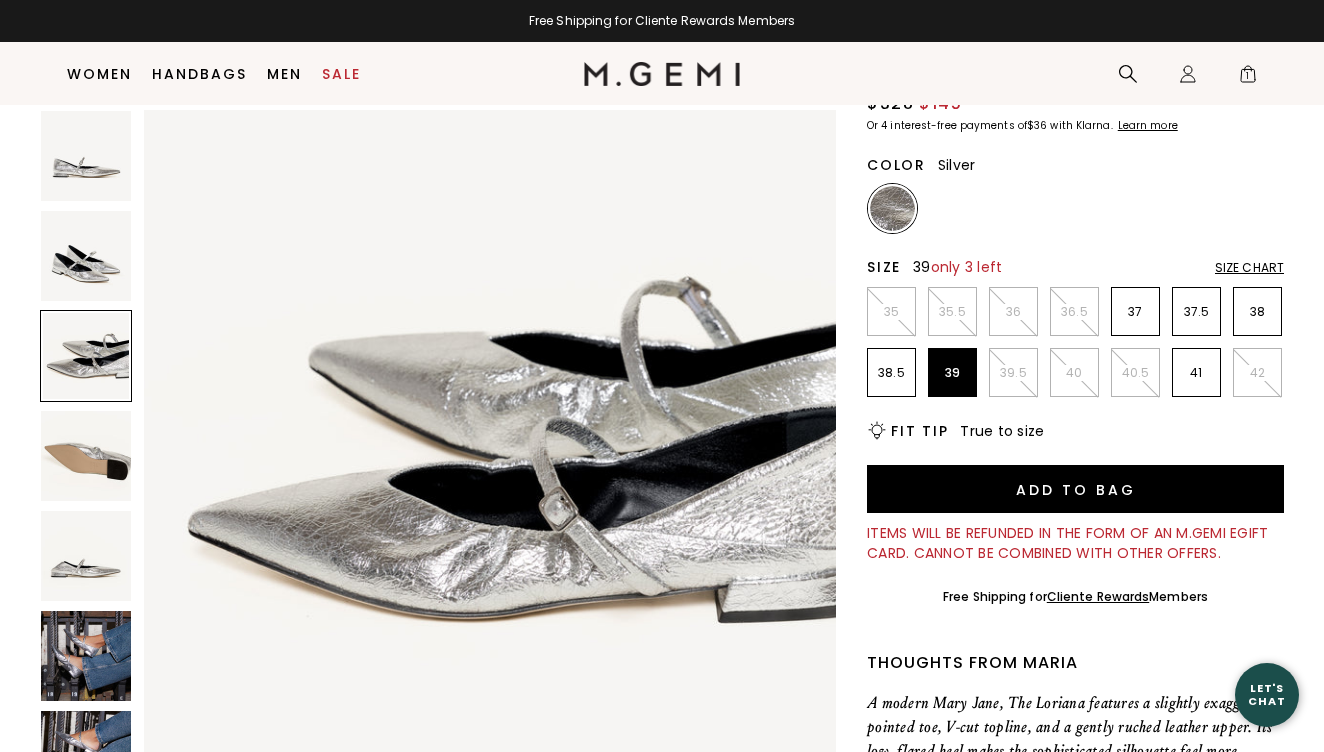scroll, scrollTop: 1432, scrollLeft: 0, axis: vertical 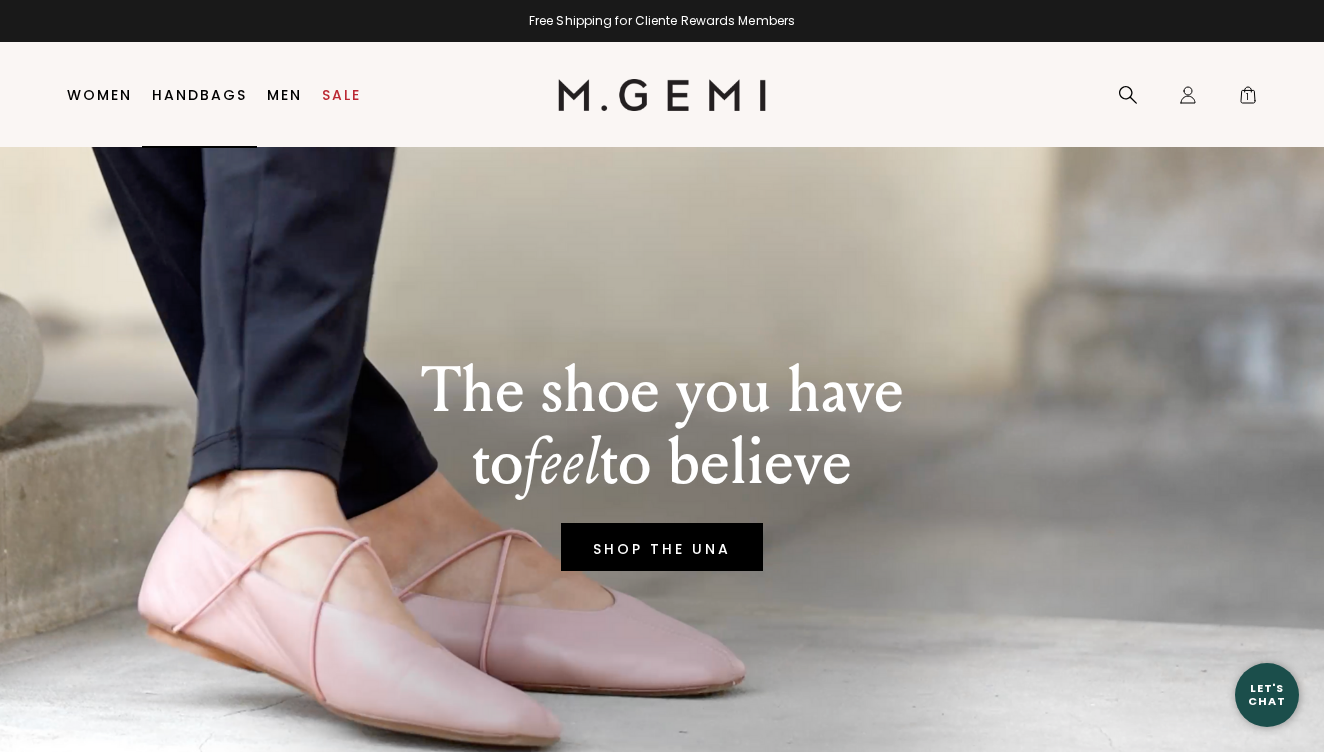 click on "Handbags" at bounding box center [199, 95] 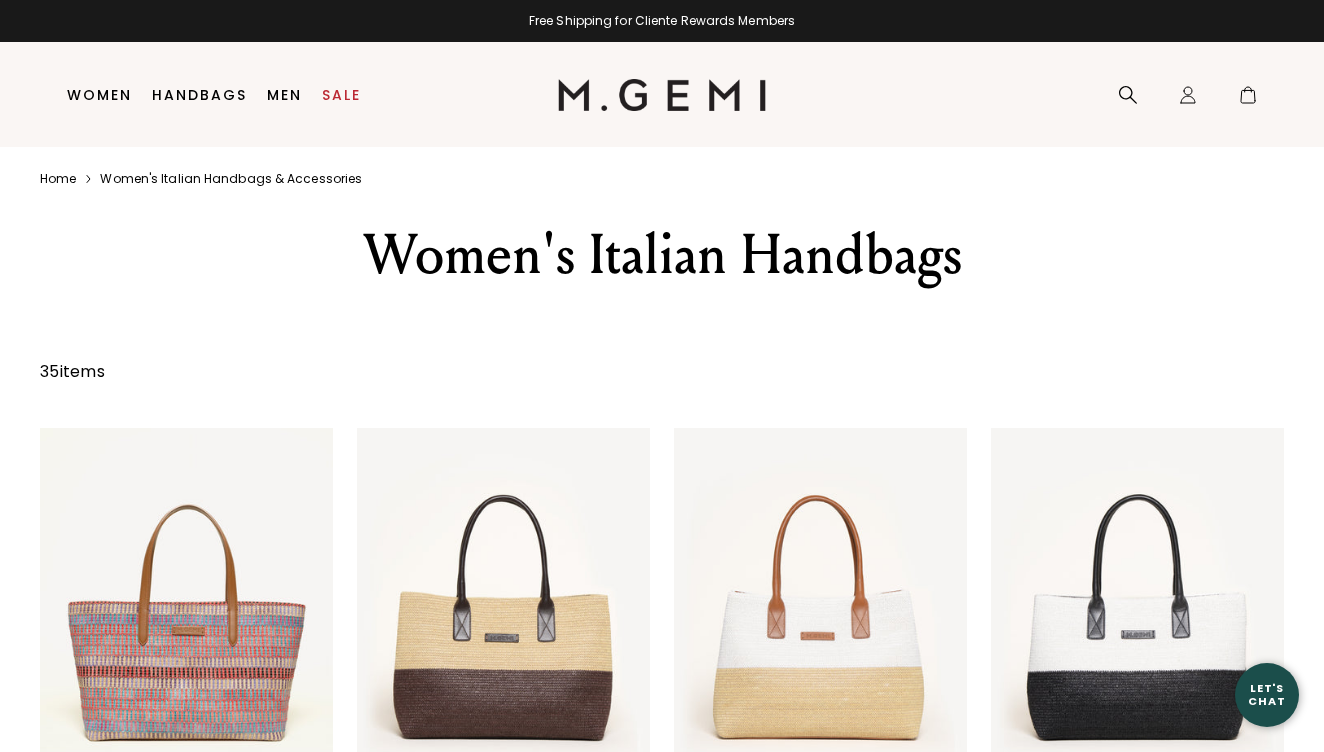 scroll, scrollTop: 31, scrollLeft: 0, axis: vertical 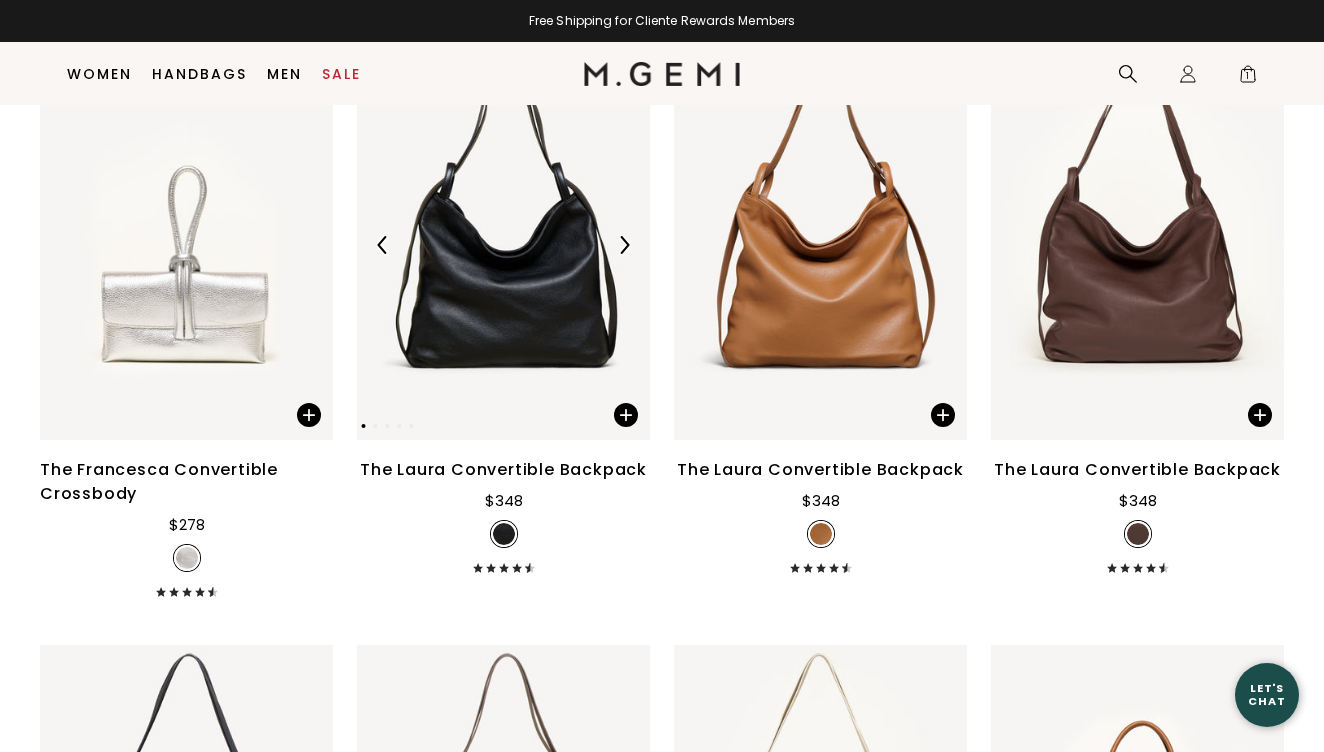 click at bounding box center [503, 245] 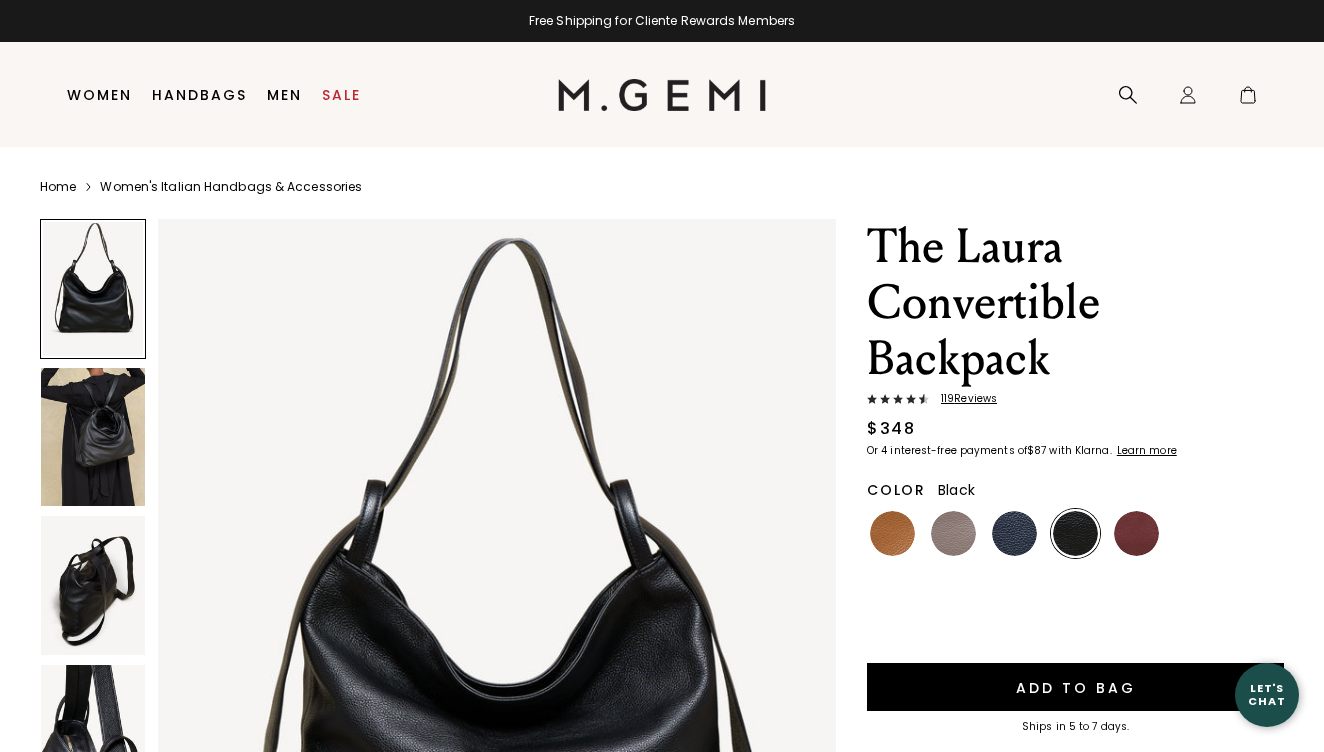 scroll, scrollTop: 0, scrollLeft: 0, axis: both 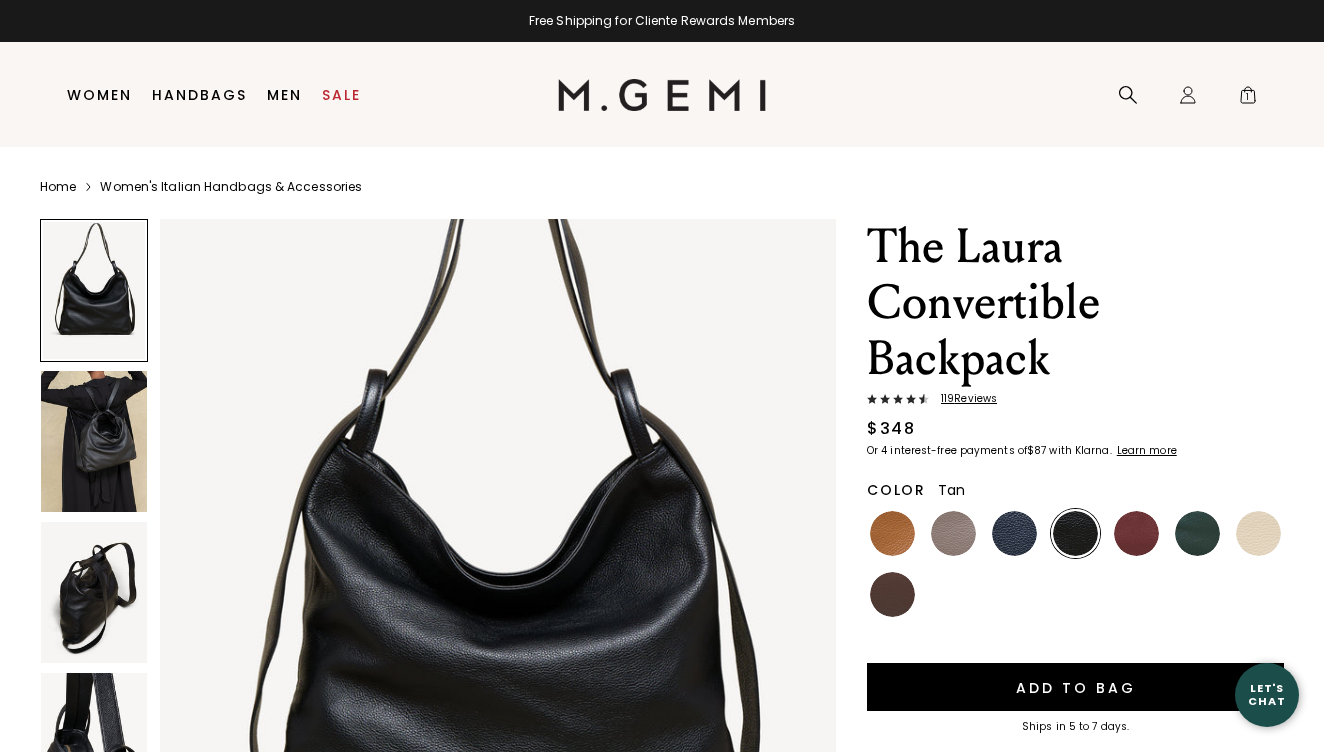 click at bounding box center [892, 533] 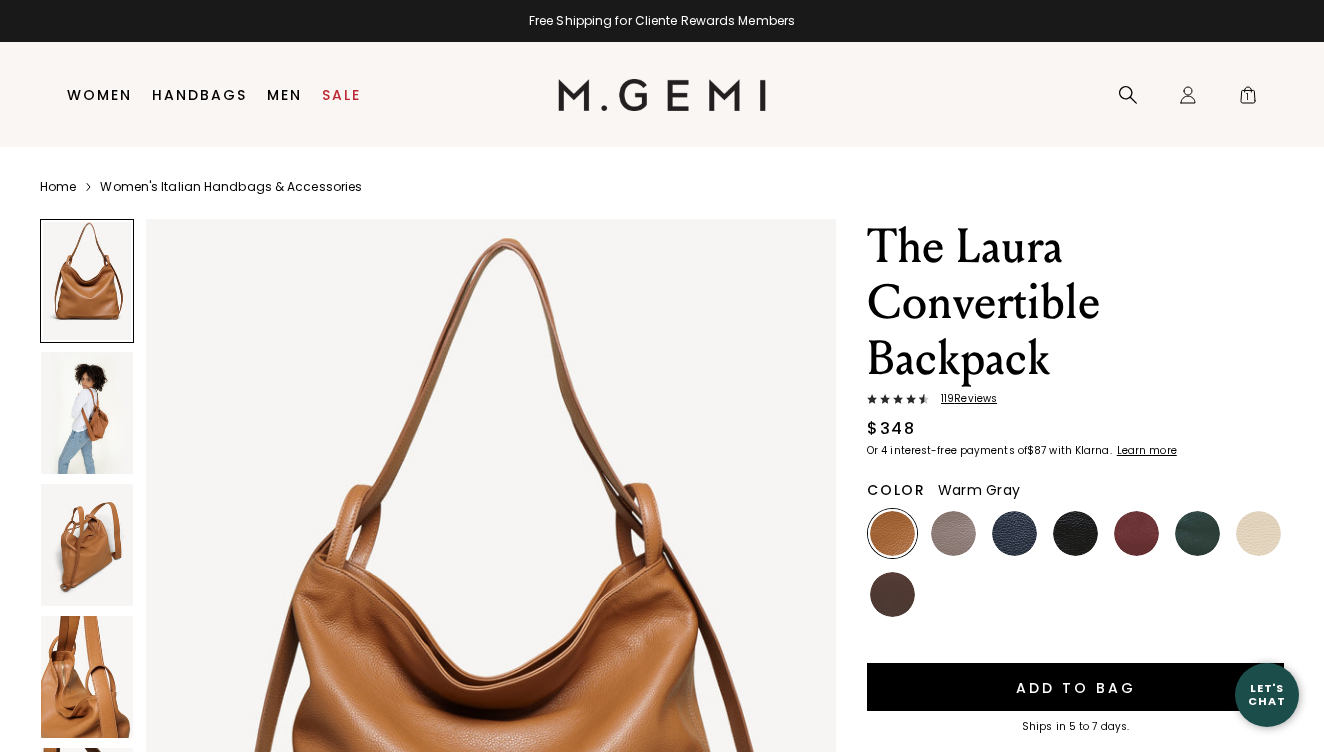 click at bounding box center (953, 533) 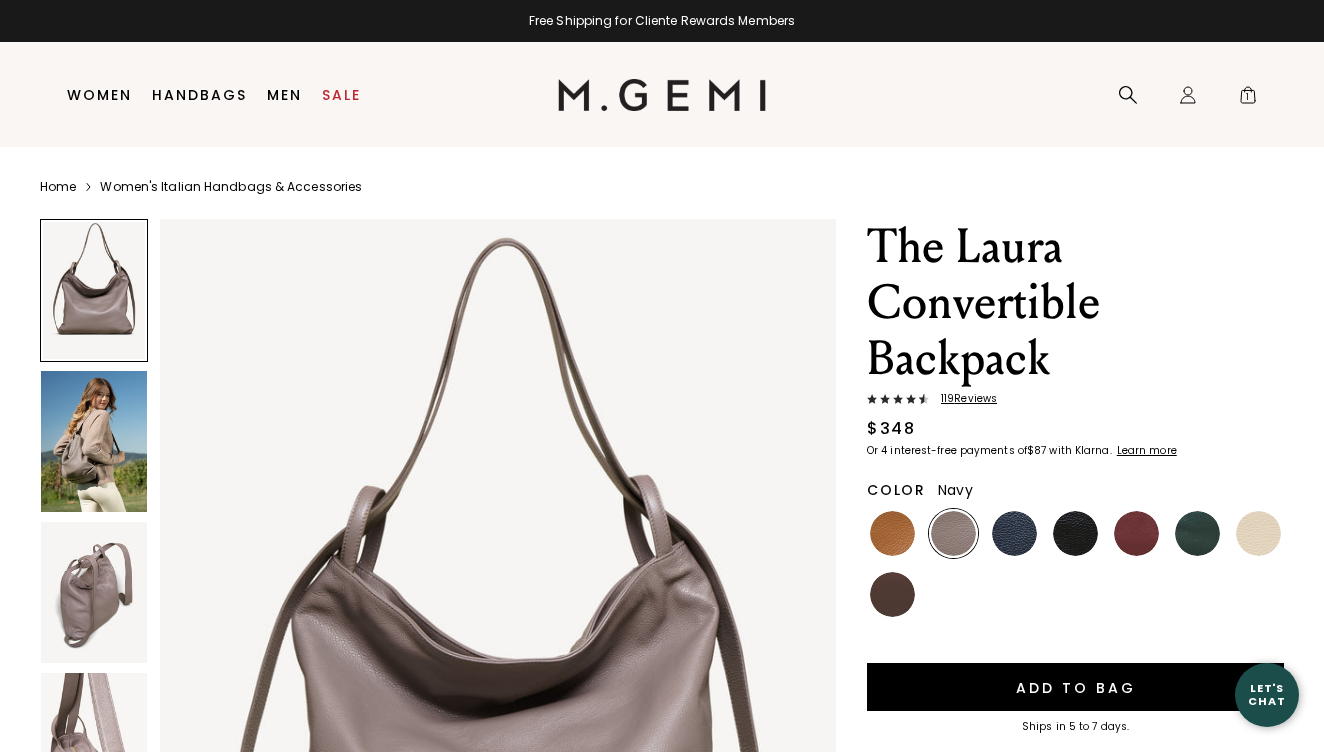 click at bounding box center [1014, 533] 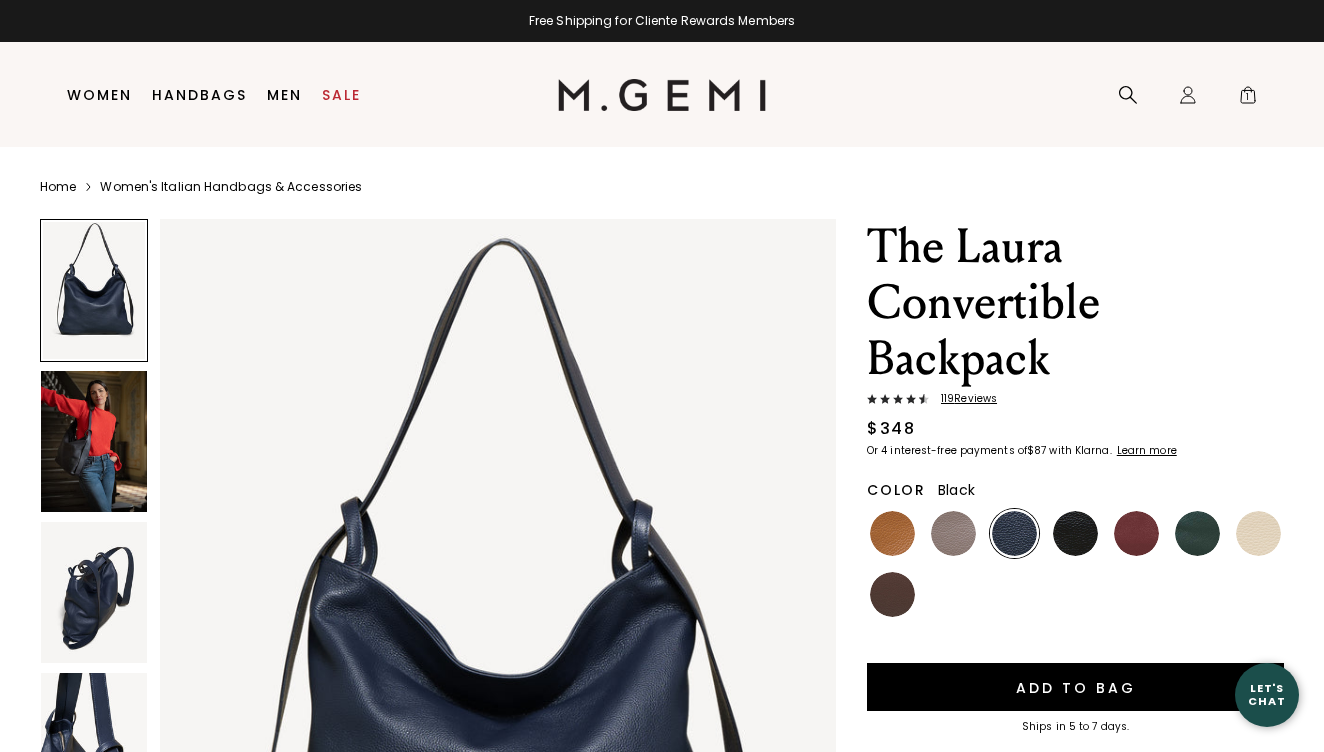 click at bounding box center (1075, 533) 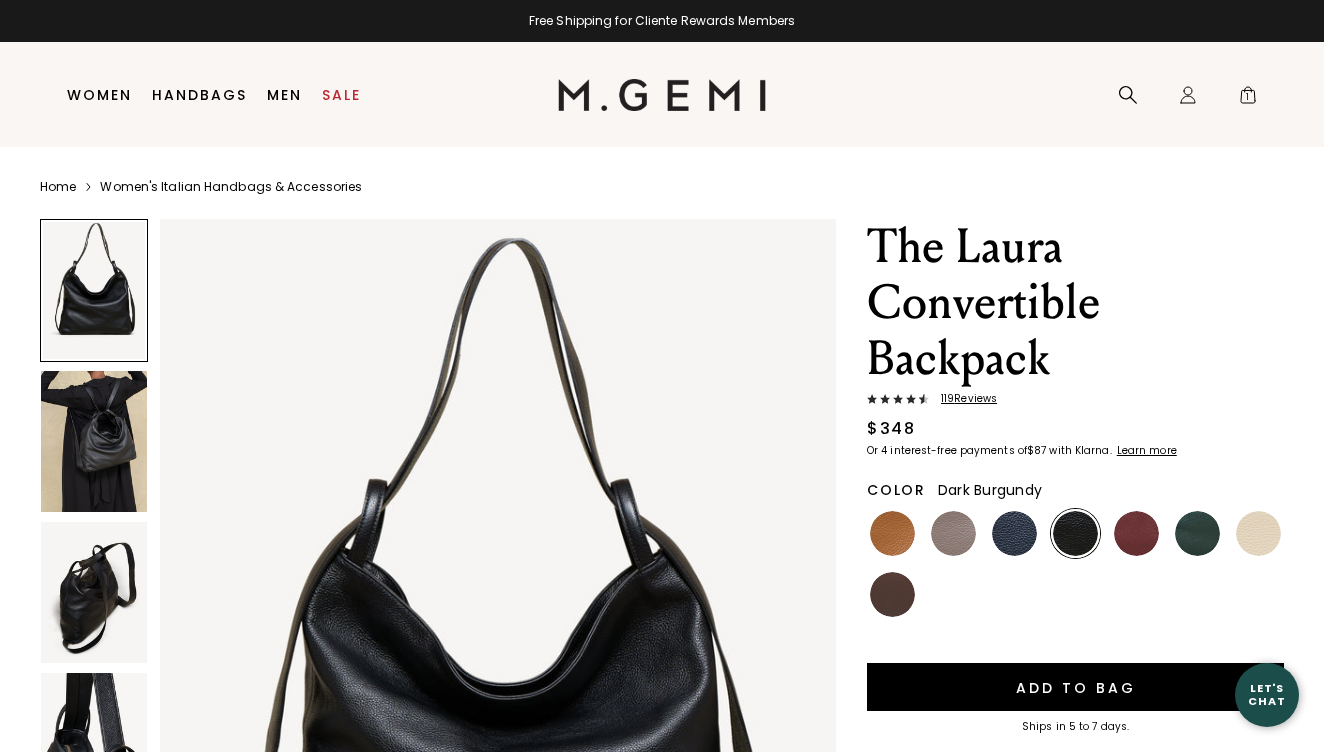 scroll, scrollTop: 0, scrollLeft: 0, axis: both 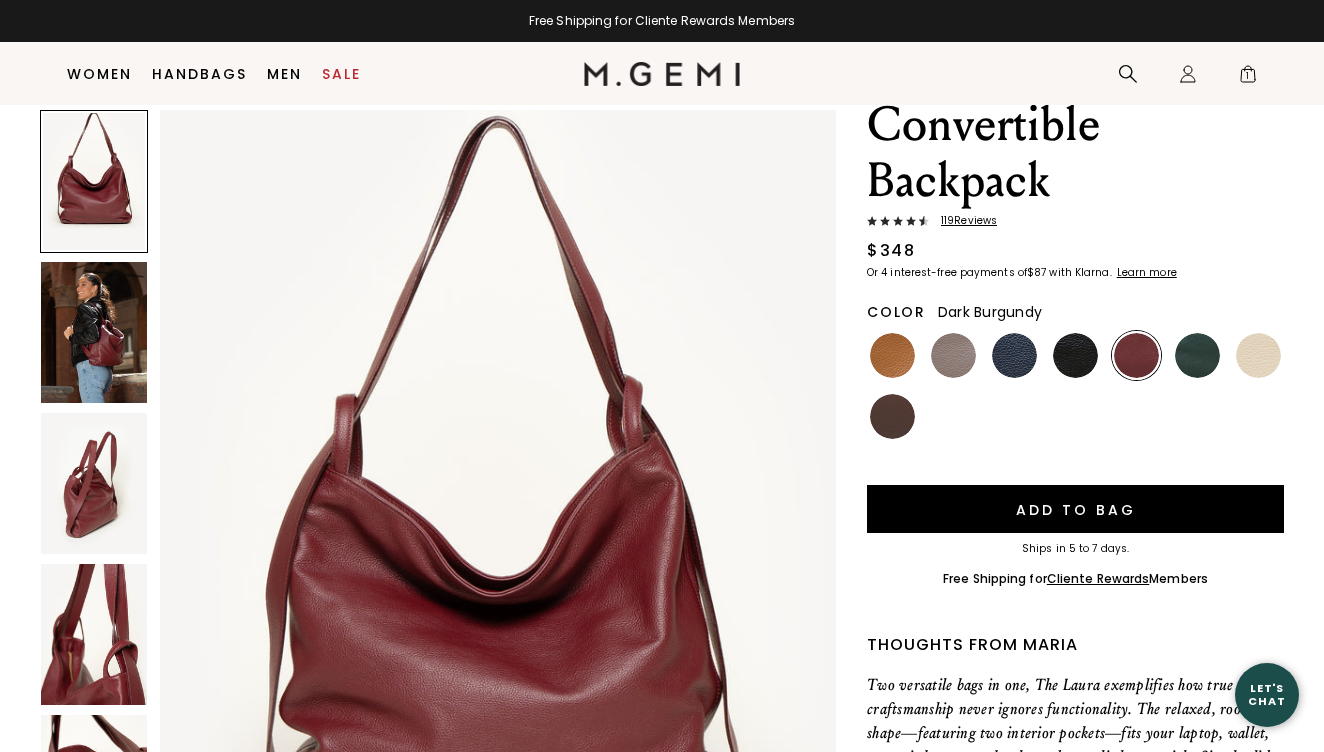 click at bounding box center [94, 332] 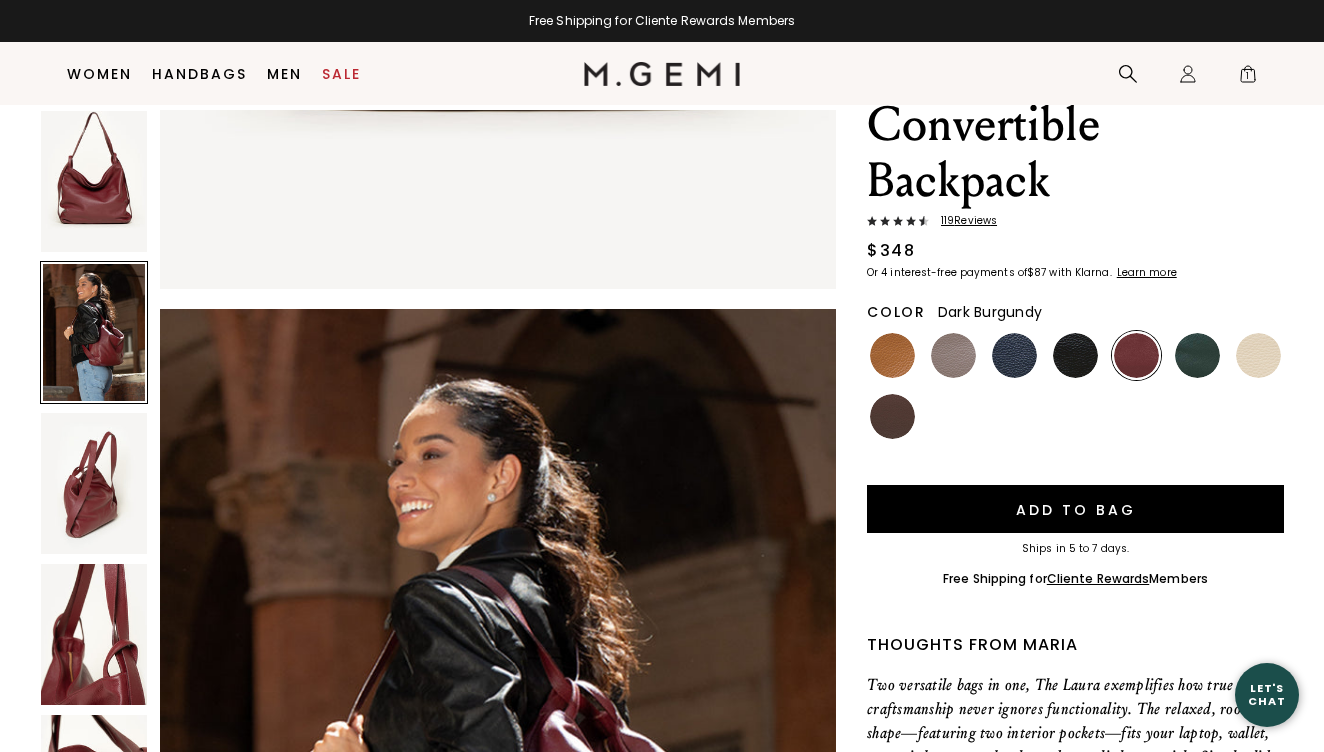 scroll, scrollTop: 922, scrollLeft: 0, axis: vertical 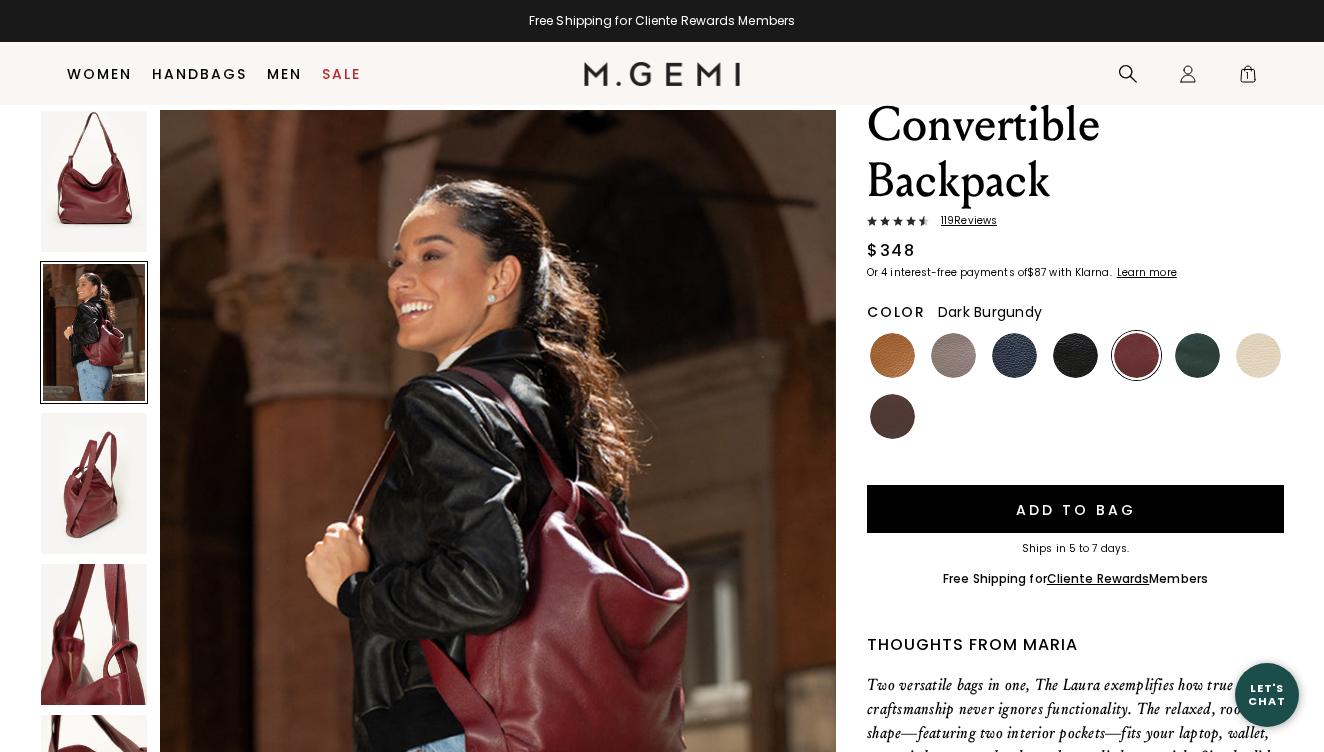 click at bounding box center [94, 483] 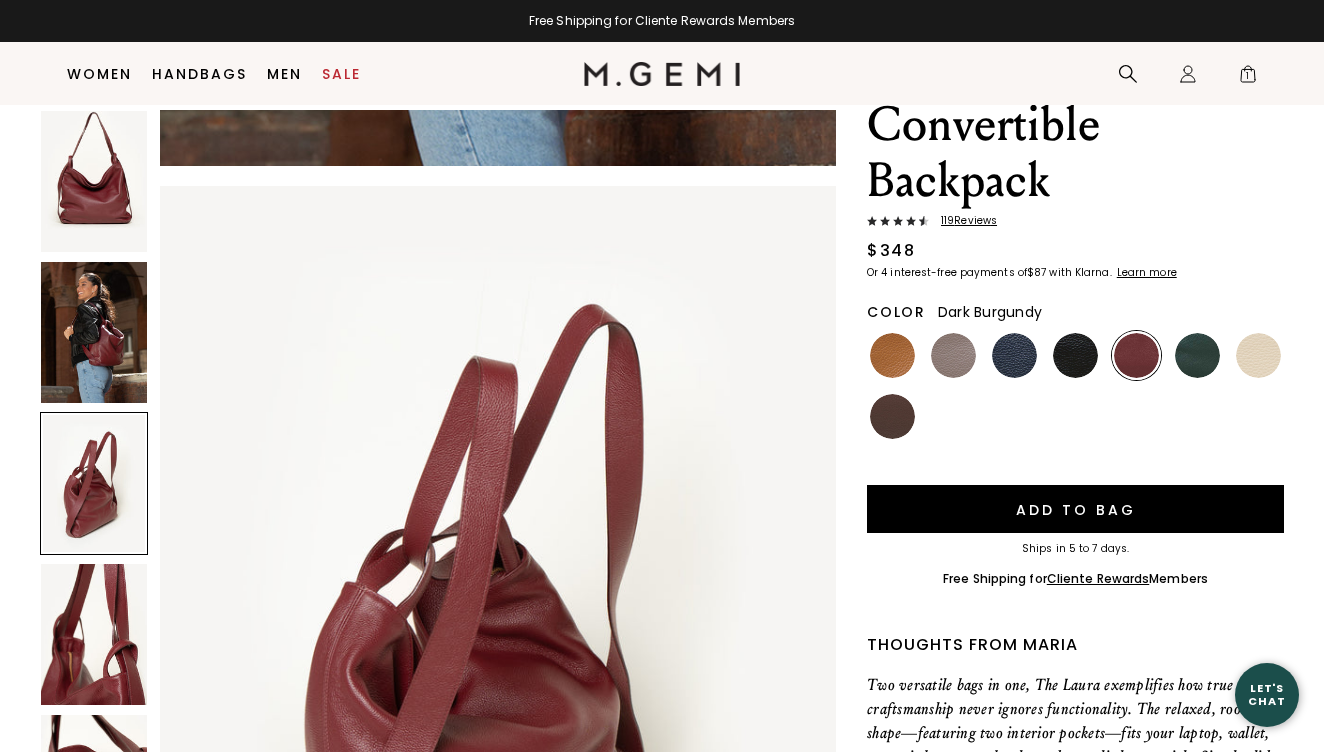 scroll, scrollTop: 1843, scrollLeft: 0, axis: vertical 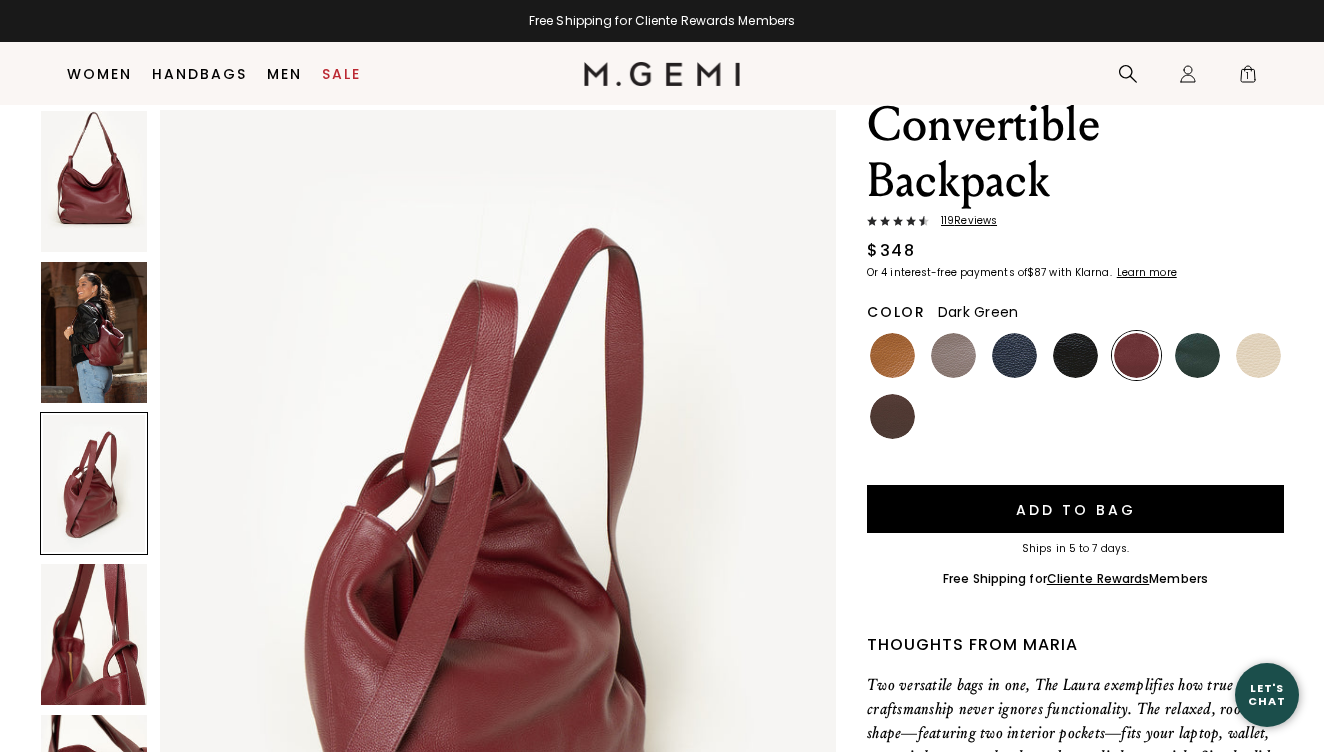 click at bounding box center (1197, 355) 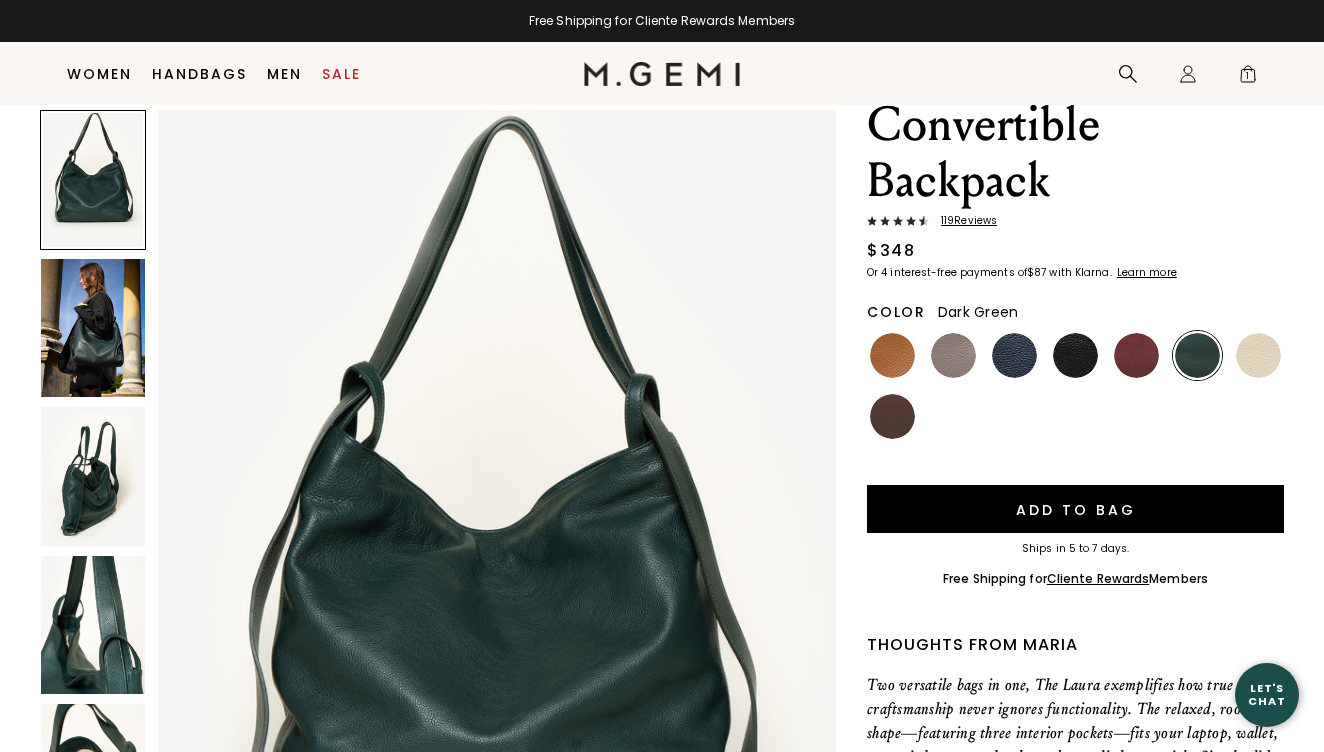 scroll, scrollTop: 0, scrollLeft: 0, axis: both 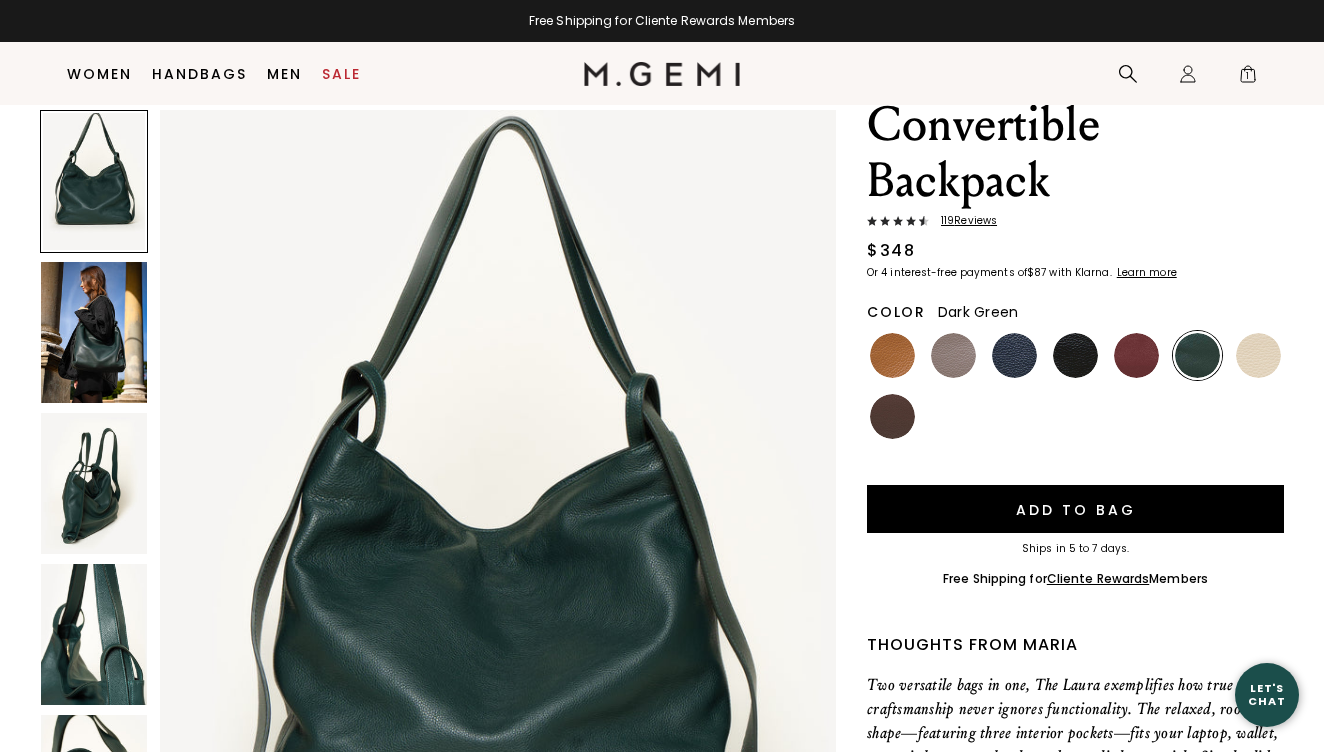 click at bounding box center [94, 483] 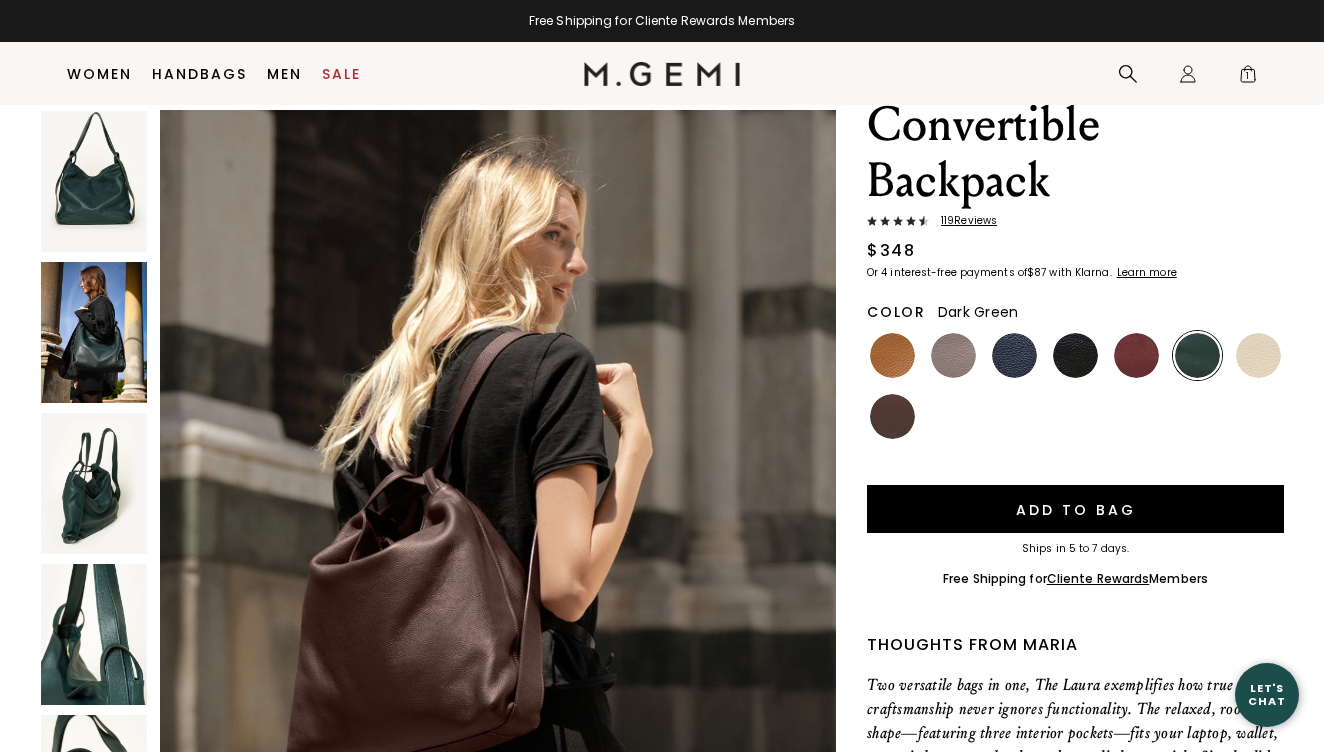 scroll, scrollTop: 4628, scrollLeft: 0, axis: vertical 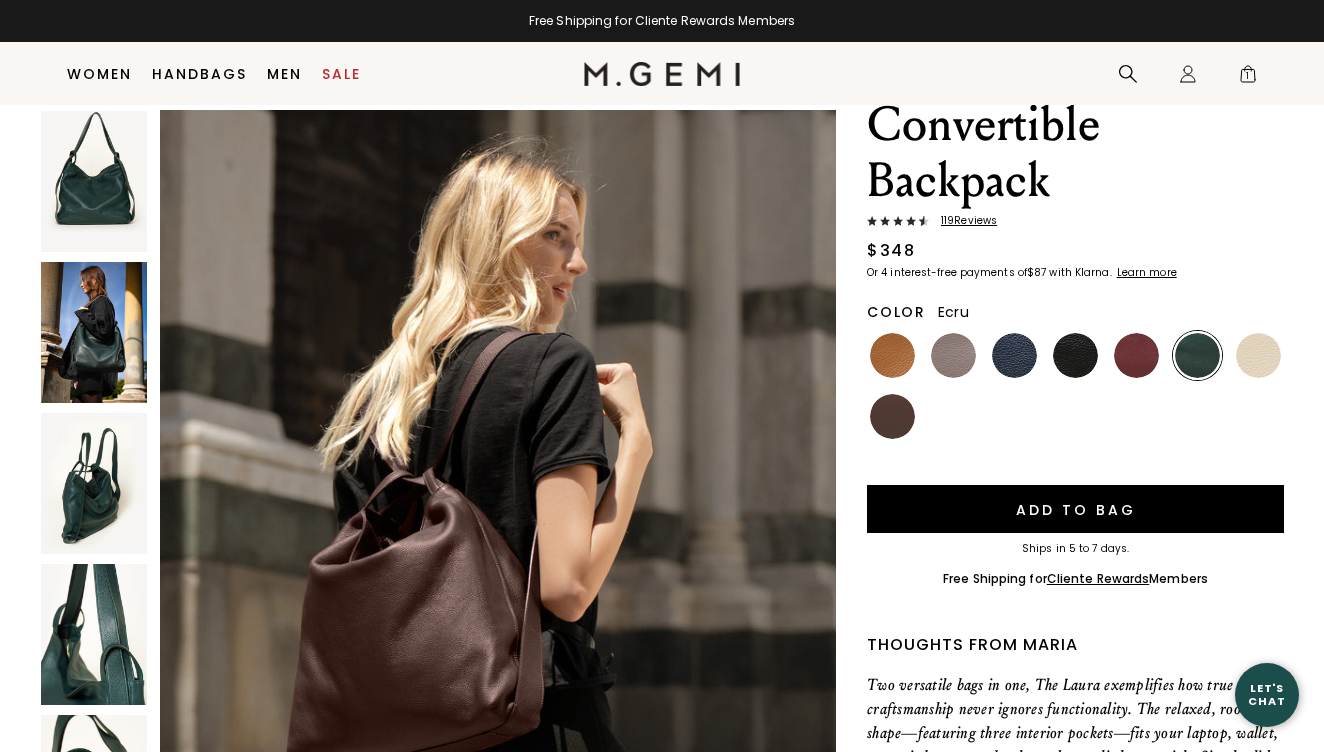 click at bounding box center (1258, 355) 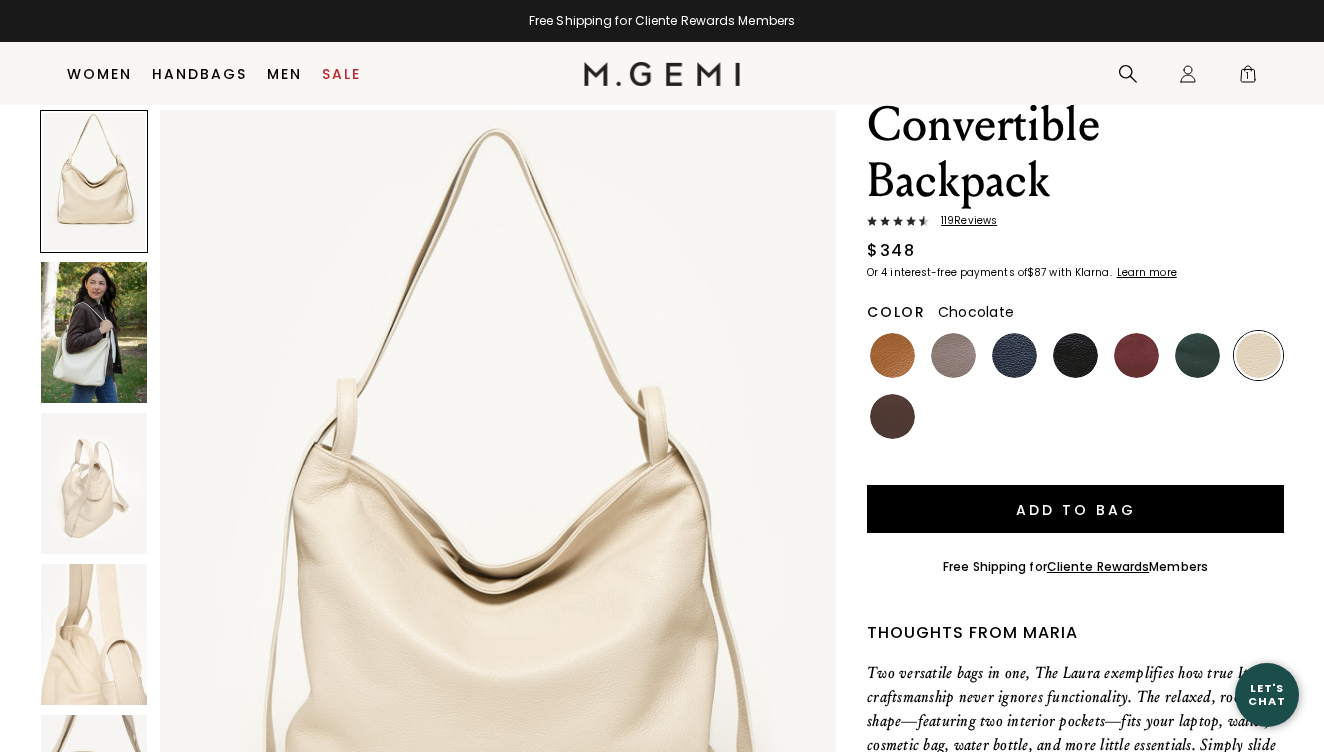 click at bounding box center (892, 416) 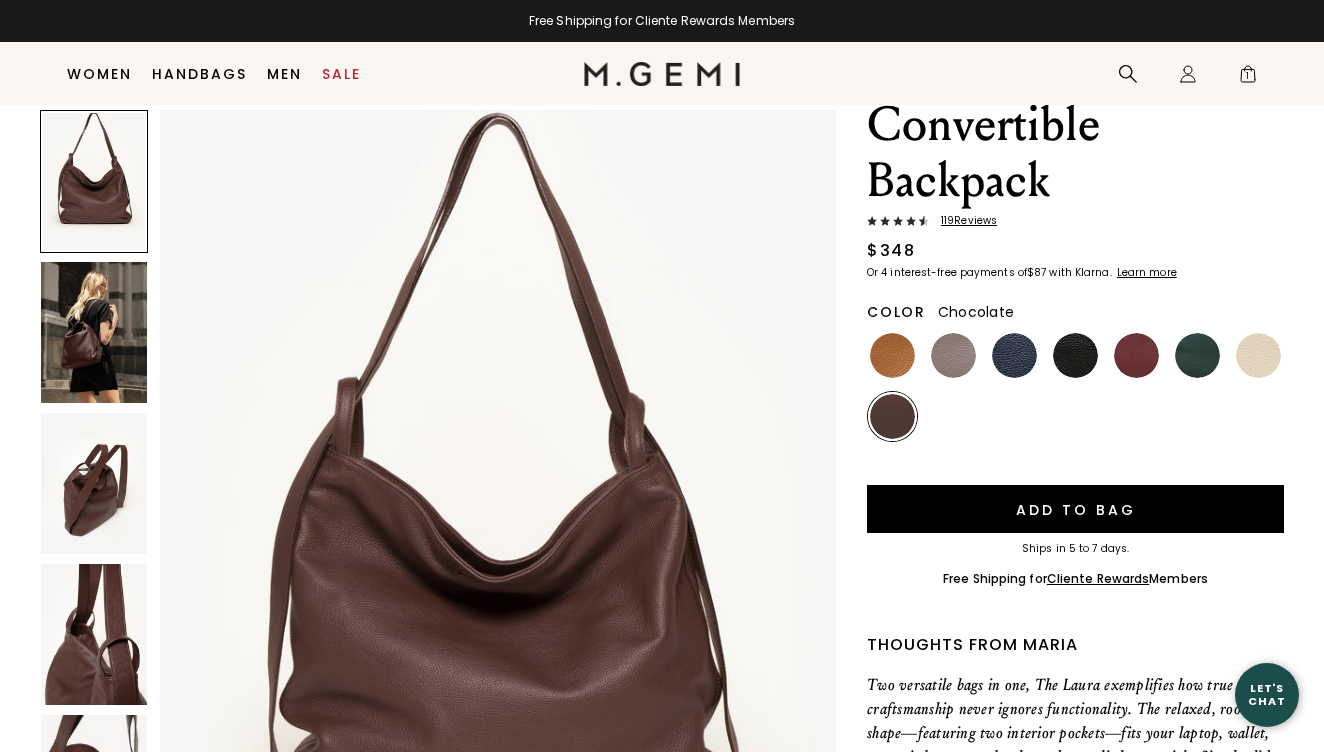 scroll, scrollTop: 5, scrollLeft: 0, axis: vertical 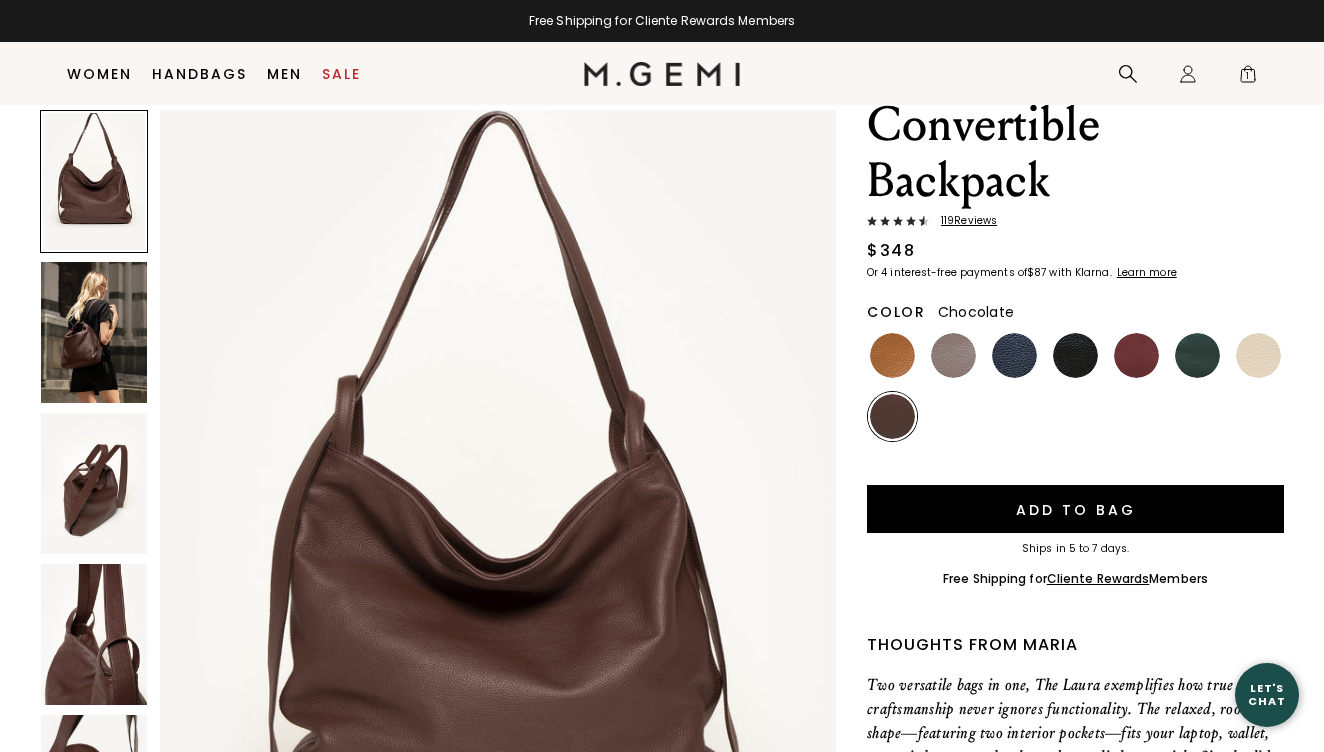 click at bounding box center (94, 332) 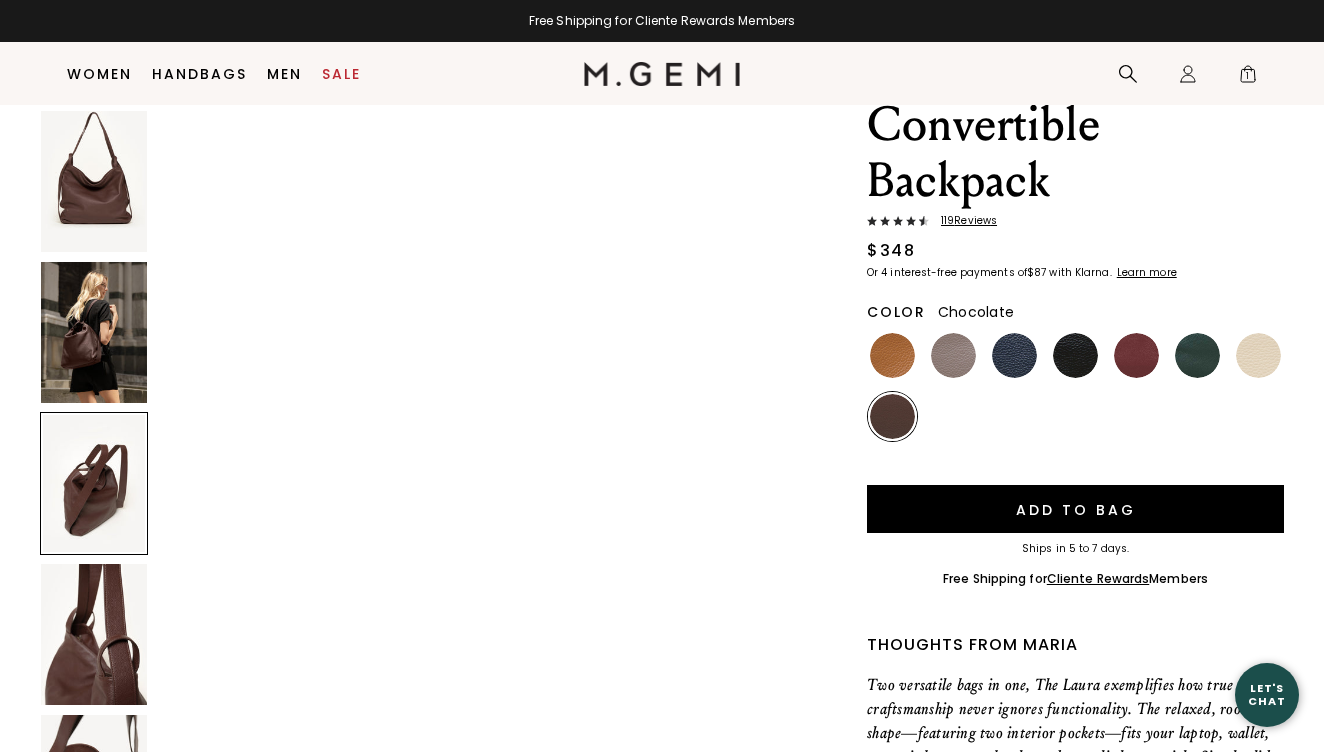 scroll, scrollTop: 1940, scrollLeft: 0, axis: vertical 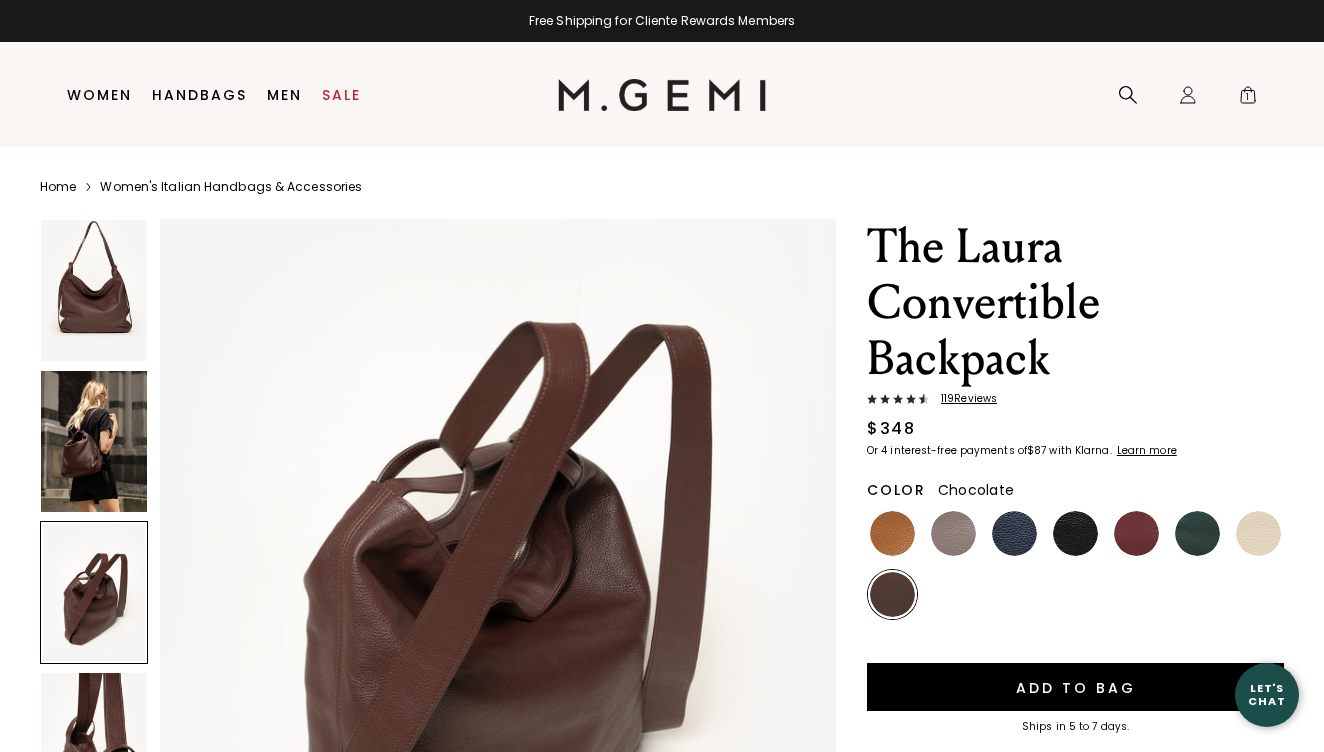 click on "119  Review s" at bounding box center (963, 399) 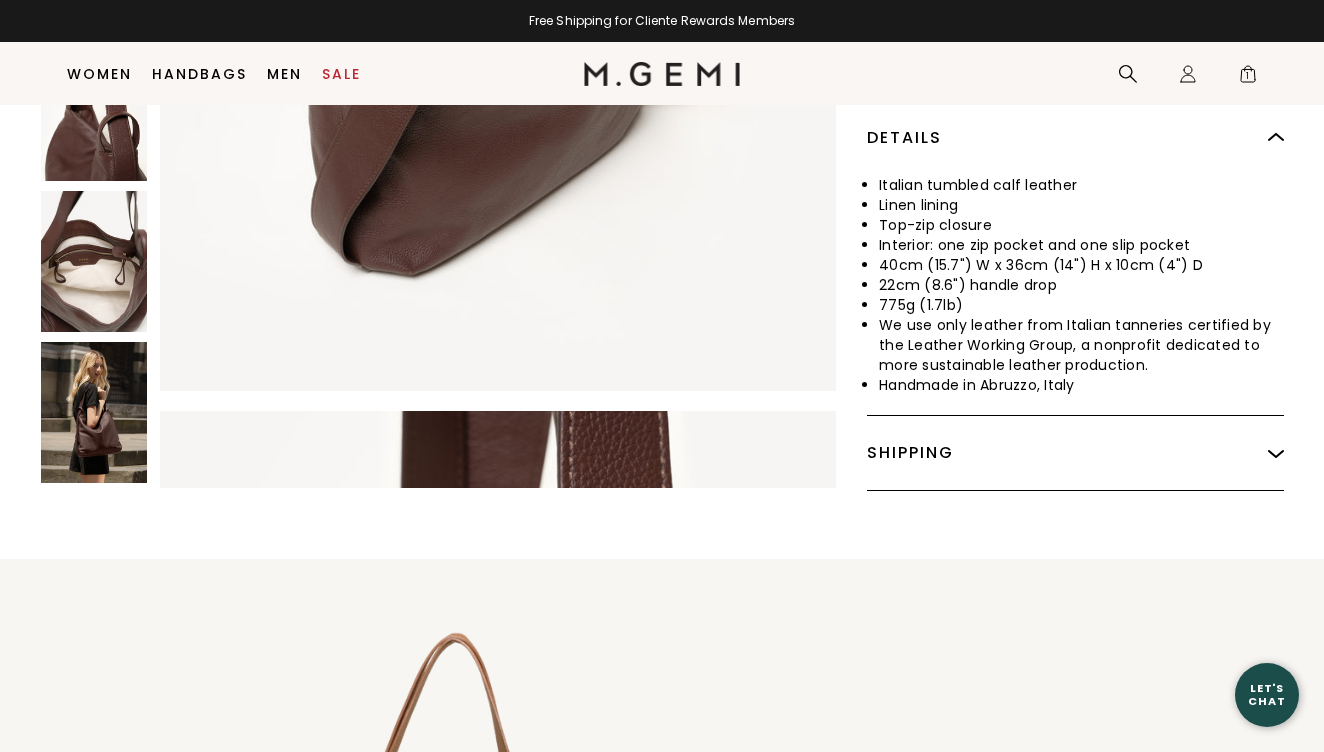 scroll, scrollTop: 869, scrollLeft: 0, axis: vertical 